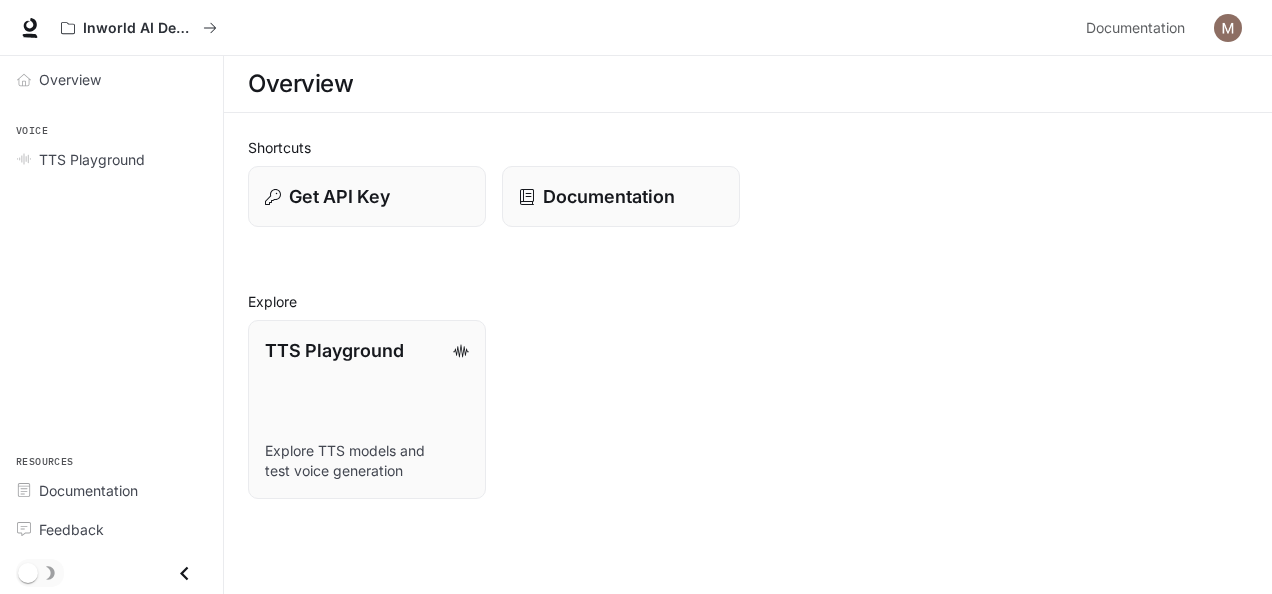 scroll, scrollTop: 0, scrollLeft: 0, axis: both 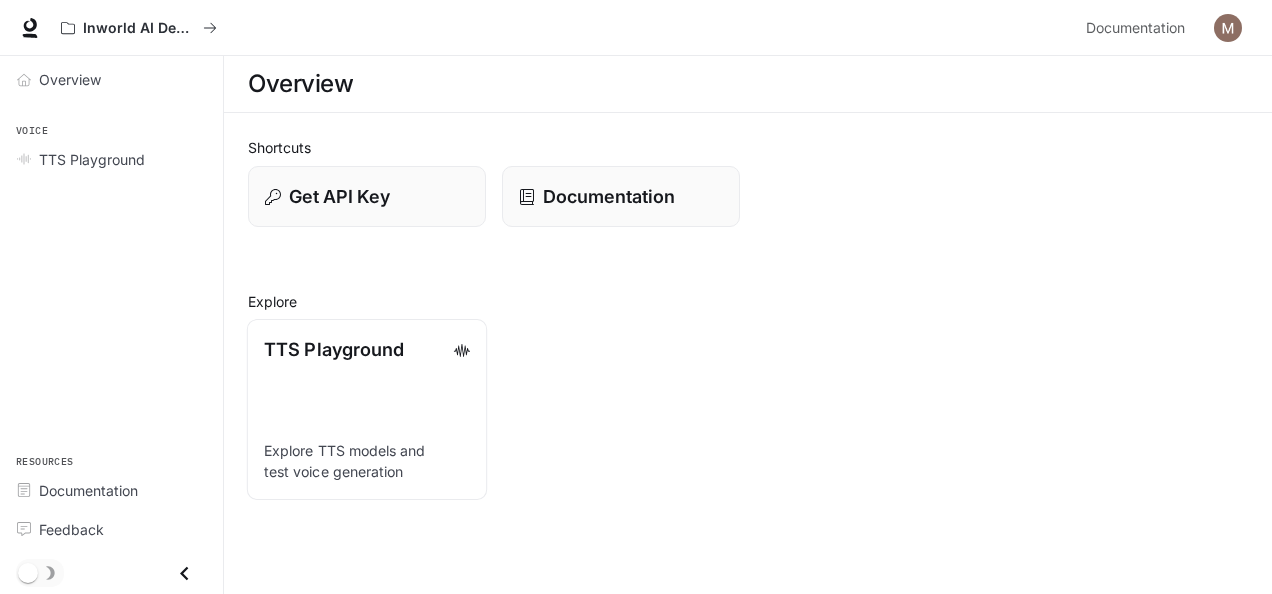 click on "TTS Playground Explore TTS models and test voice generation" at bounding box center [367, 409] 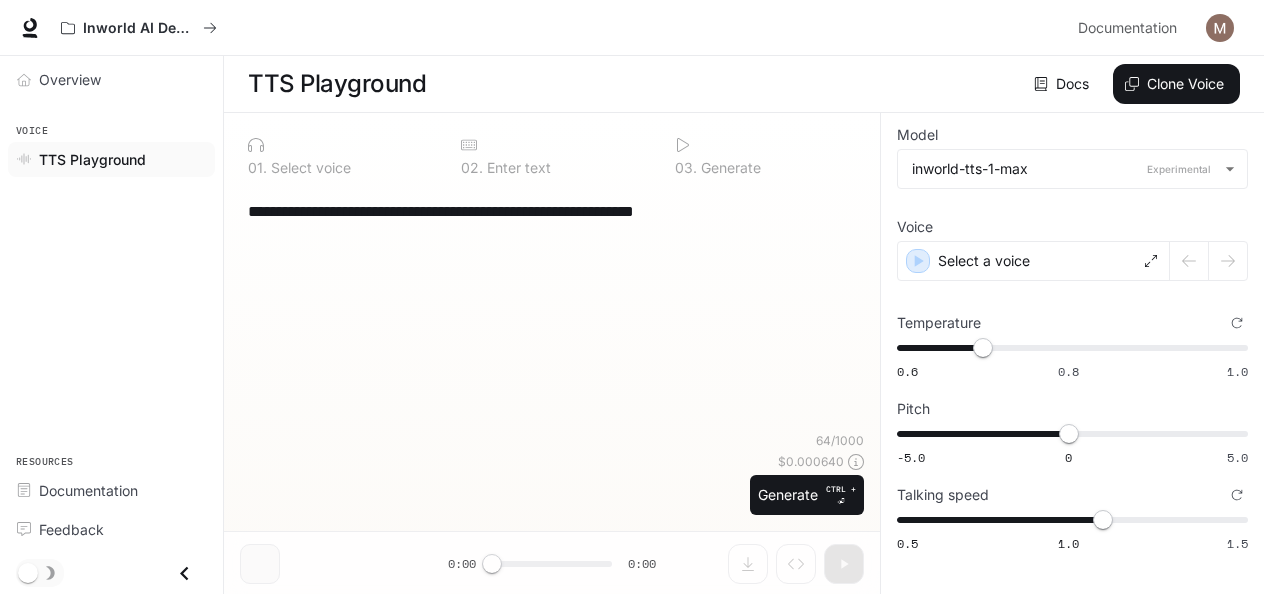 type on "**********" 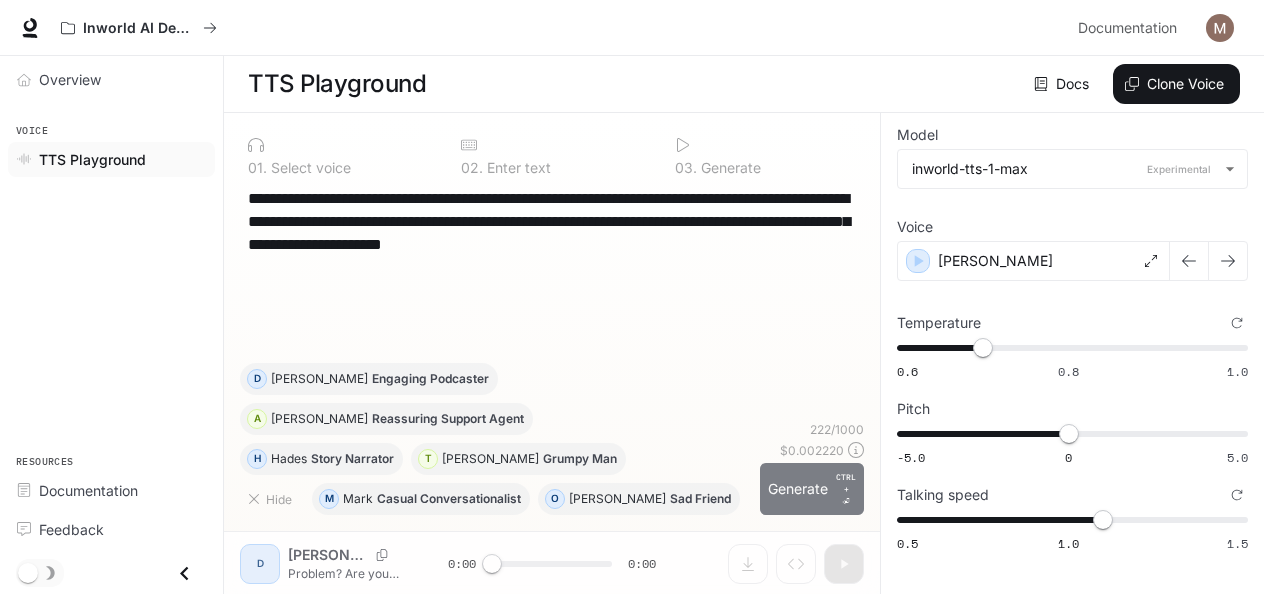 click on "Generate CTRL +  ⏎" at bounding box center (812, 489) 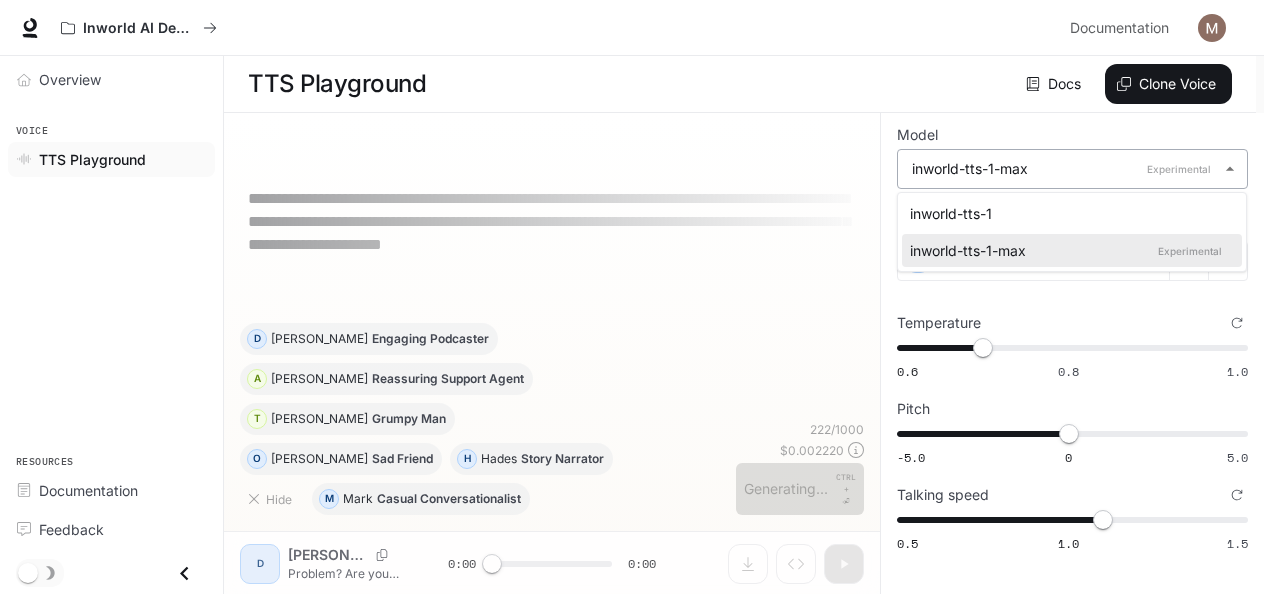 click on "**********" at bounding box center [632, 297] 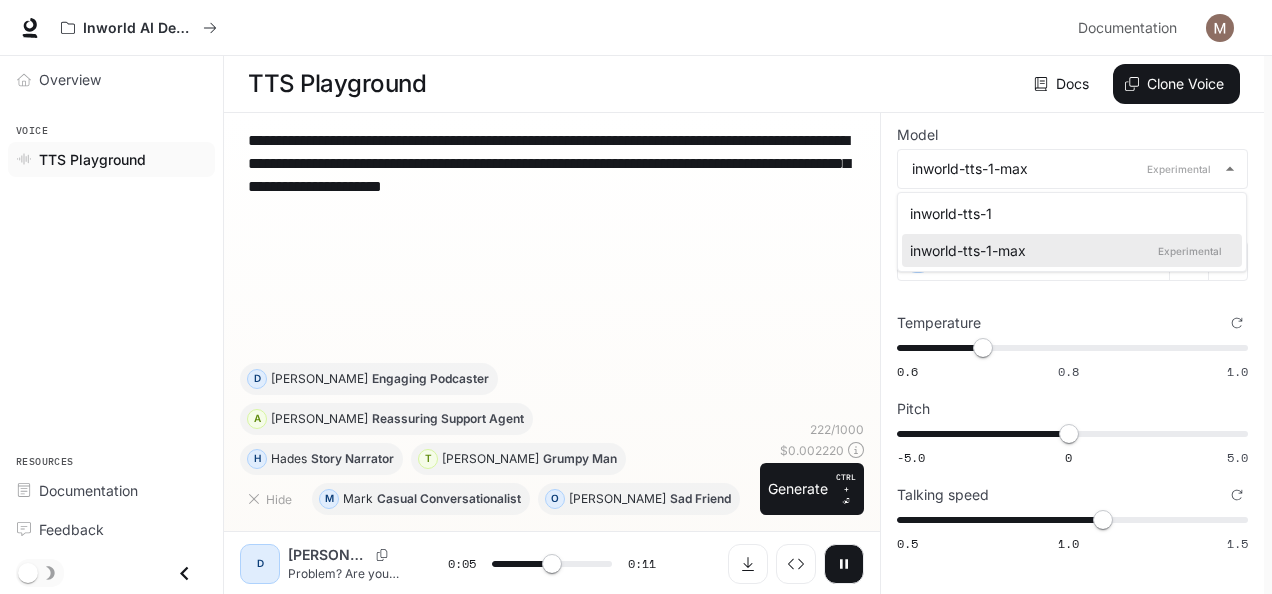 click at bounding box center [636, 297] 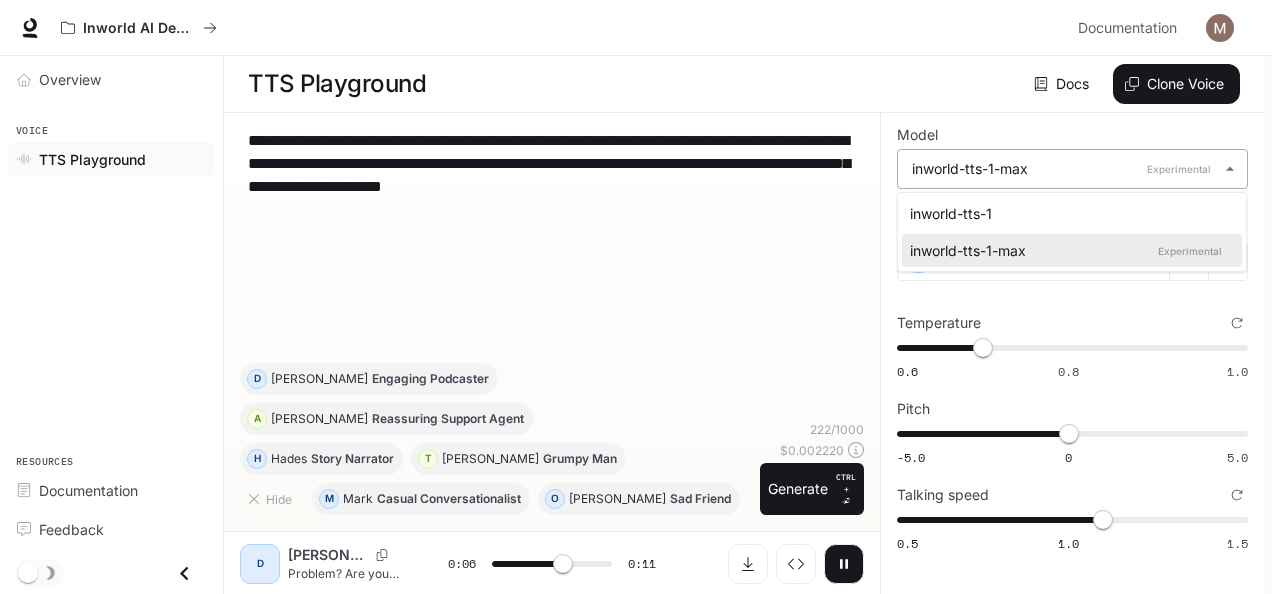 click on "**********" at bounding box center [636, 297] 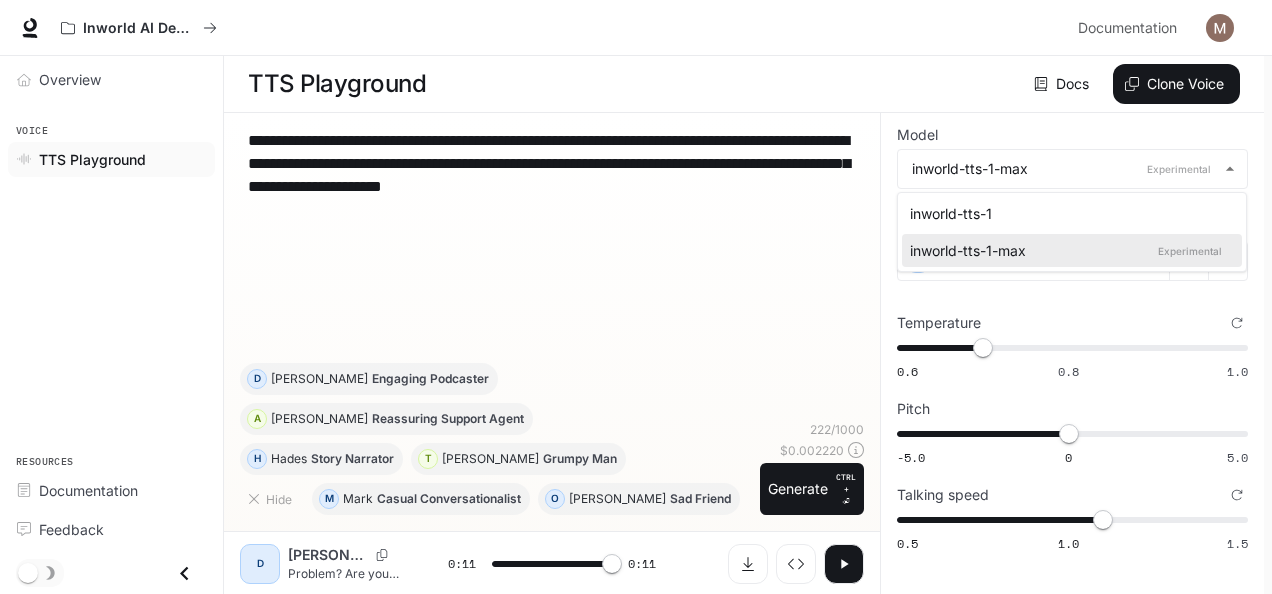 type on "*" 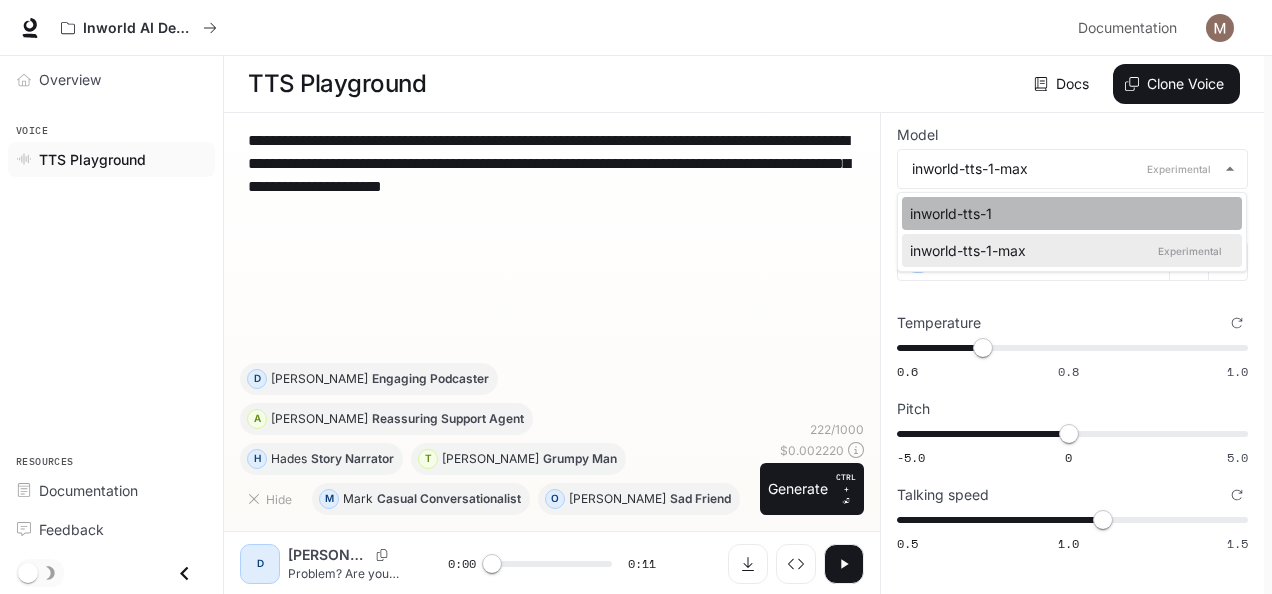 click on "inworld-tts-1" at bounding box center [1068, 213] 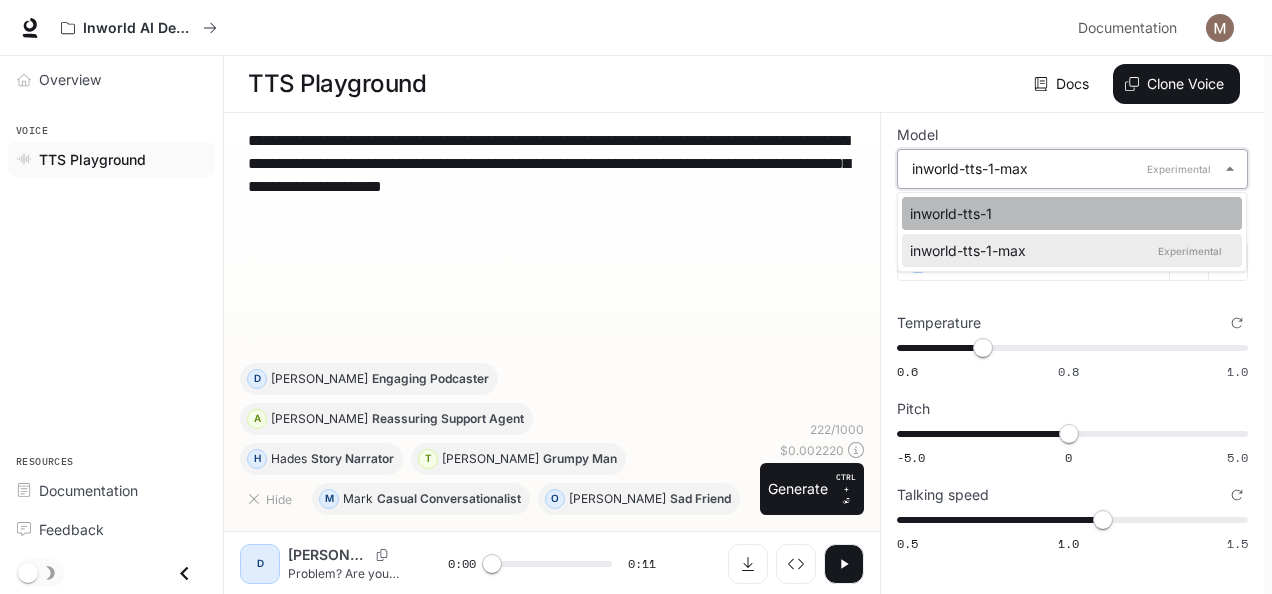type on "**********" 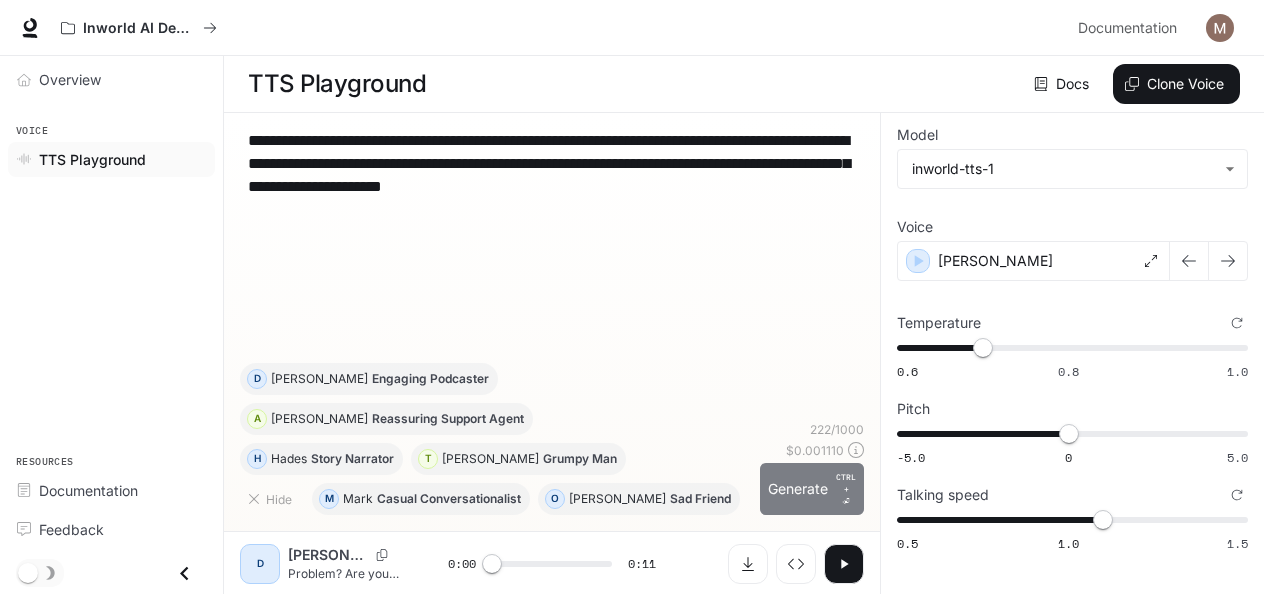 click on "Generate CTRL +  ⏎" at bounding box center (812, 489) 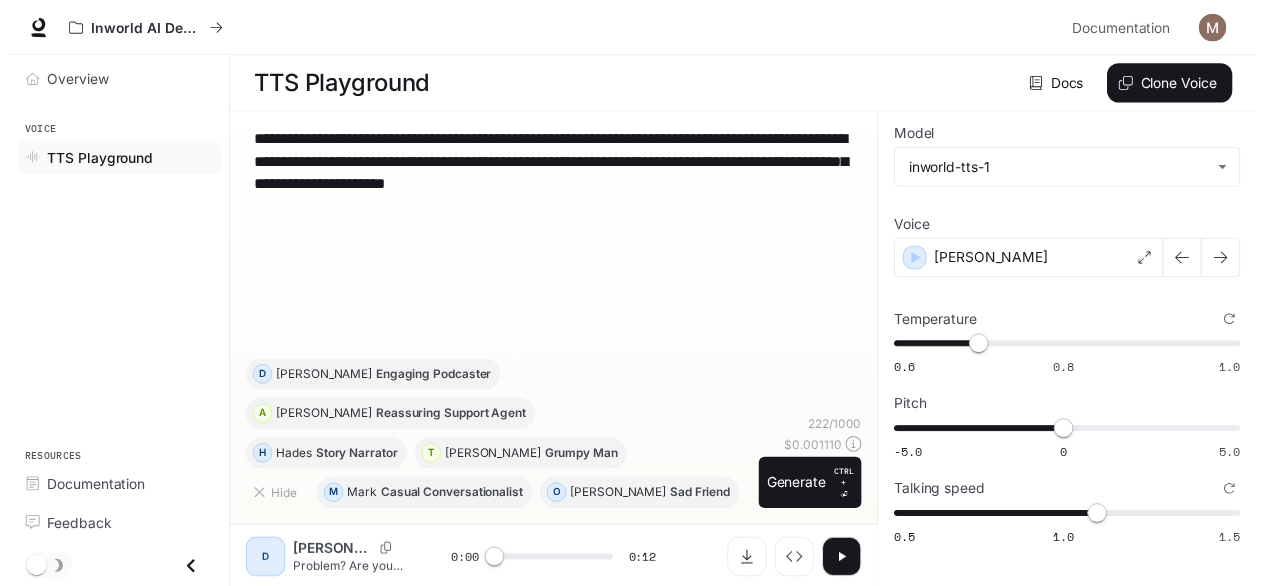 scroll, scrollTop: 0, scrollLeft: 0, axis: both 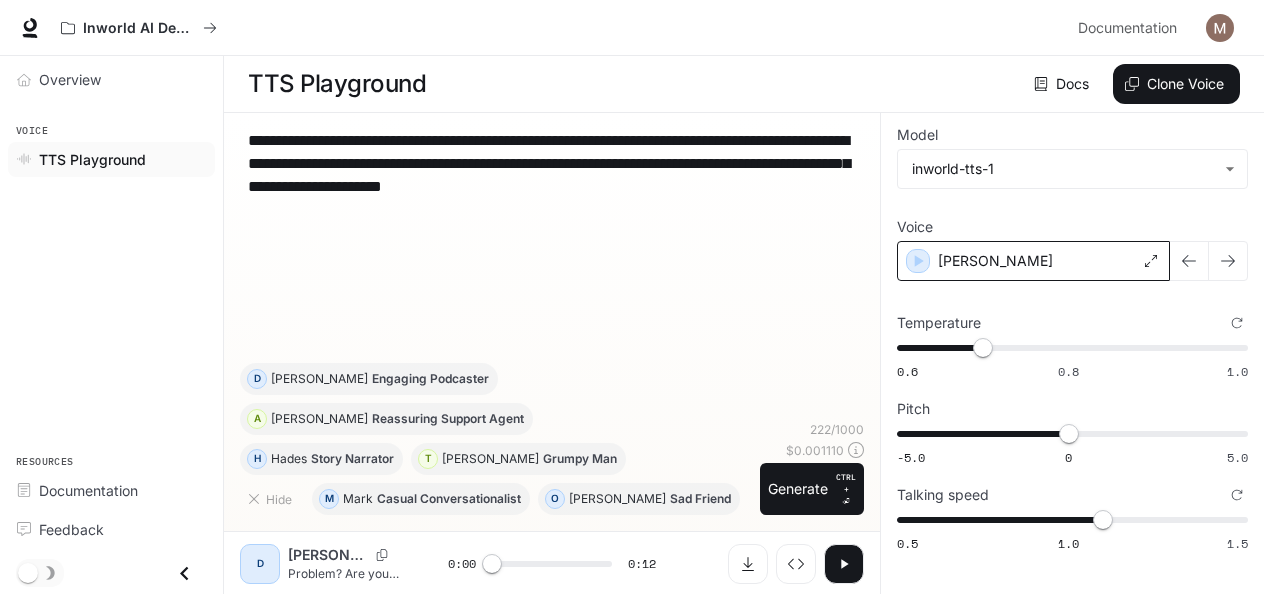 click on "[PERSON_NAME]" at bounding box center (1033, 261) 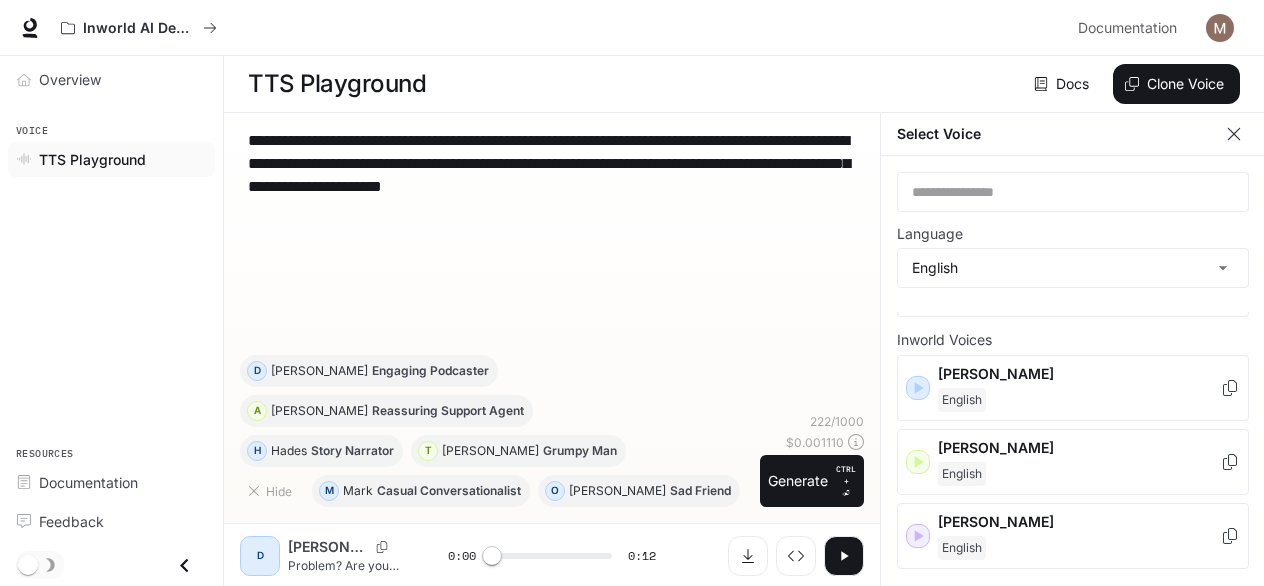 scroll, scrollTop: 84, scrollLeft: 0, axis: vertical 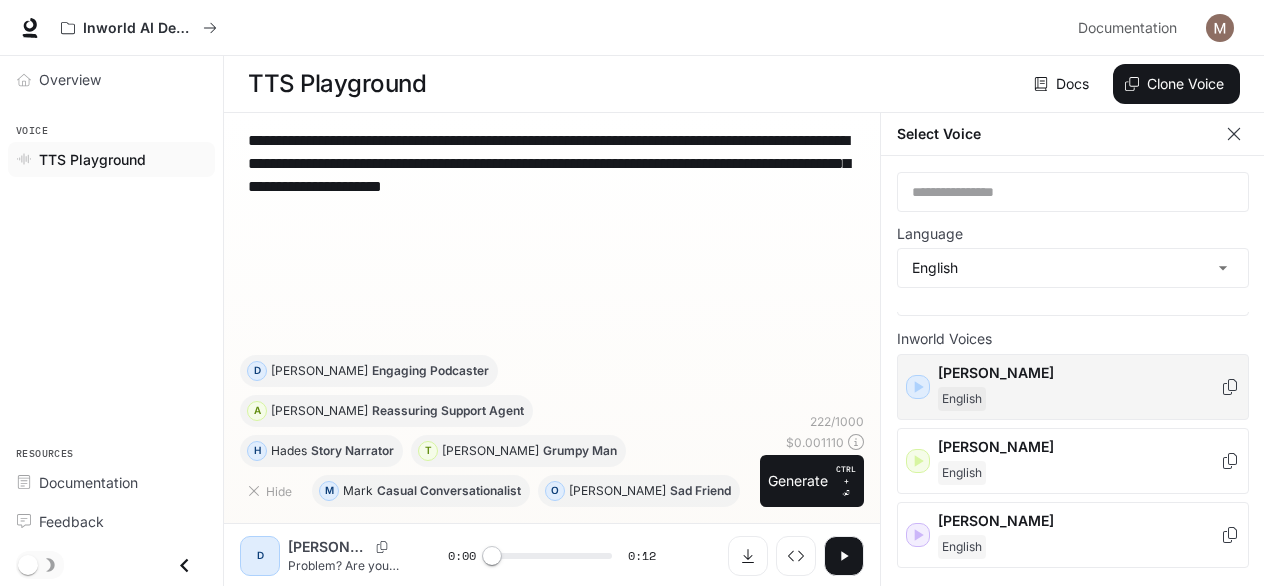 click 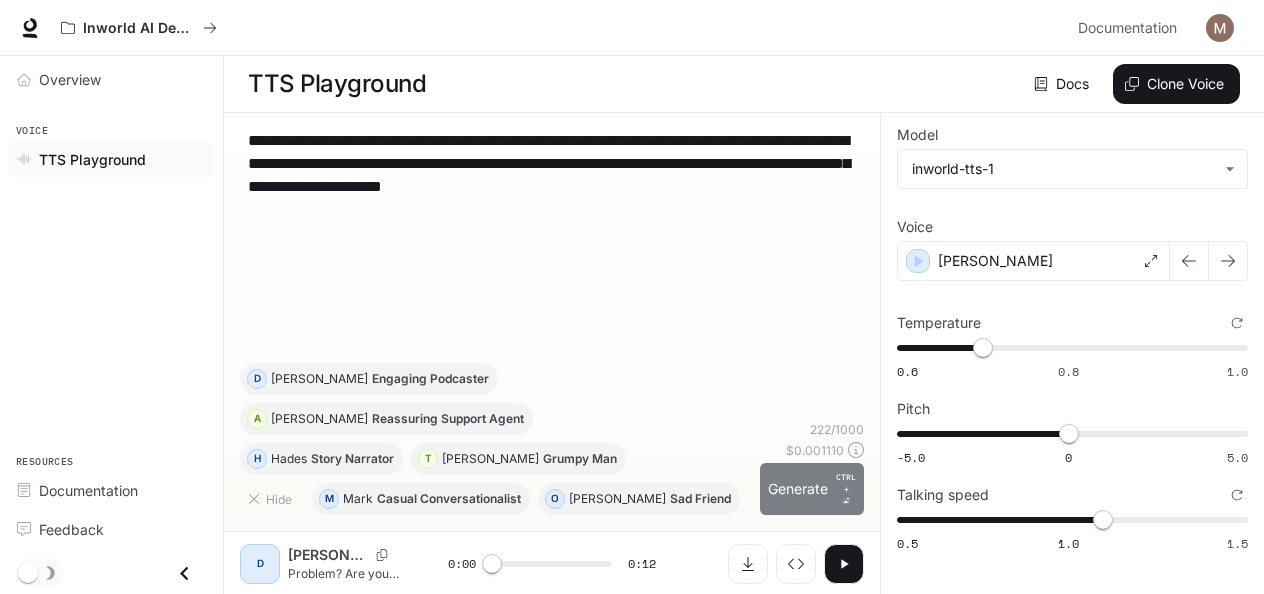 click on "Generate CTRL +  ⏎" at bounding box center [812, 489] 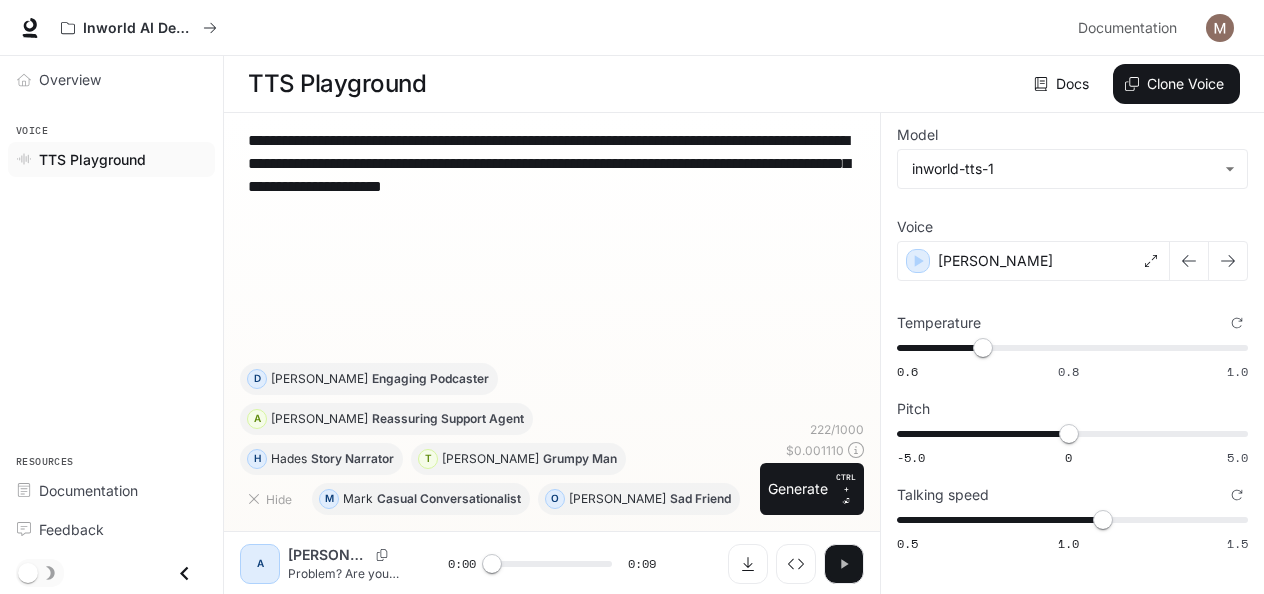 click 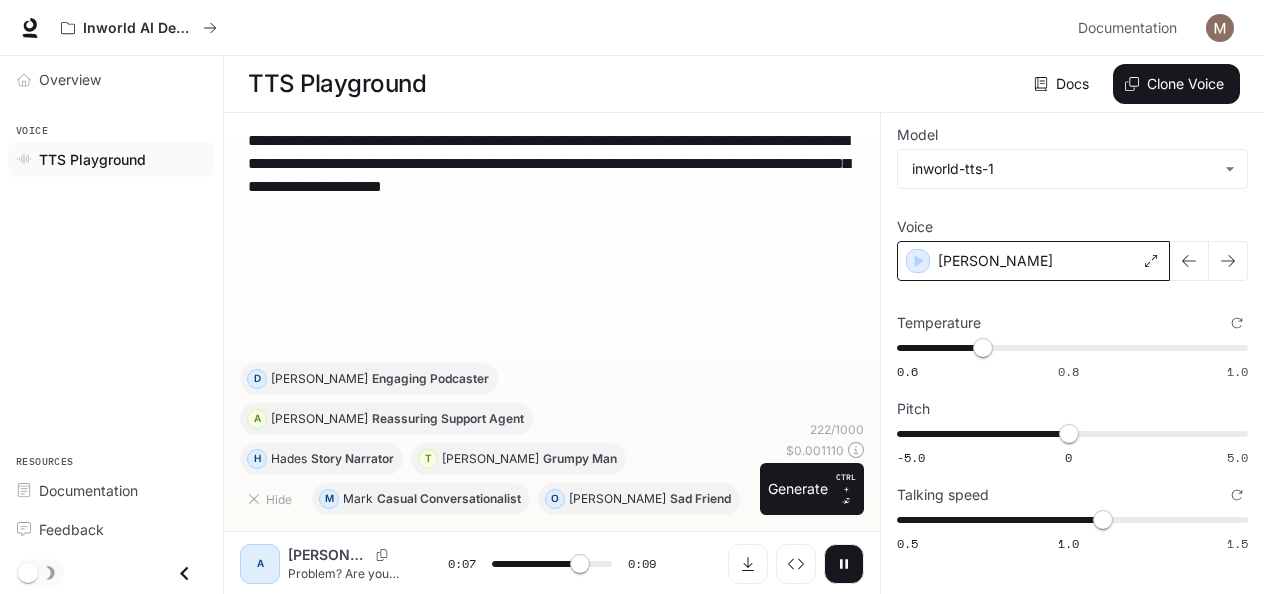 click on "[PERSON_NAME]" at bounding box center (1033, 261) 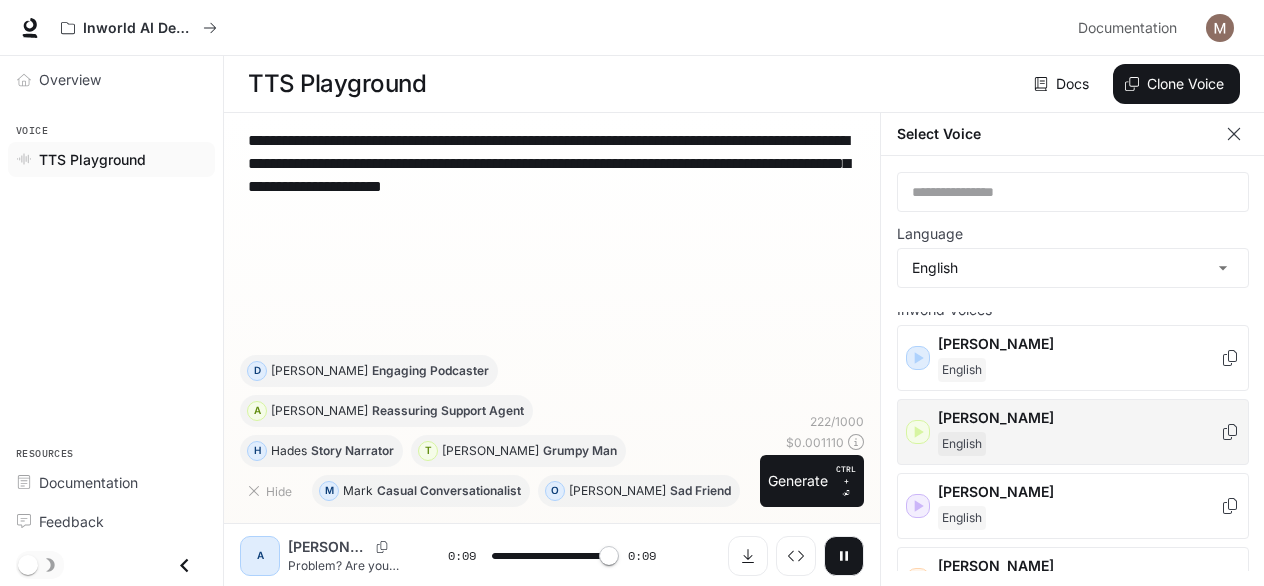 scroll, scrollTop: 114, scrollLeft: 0, axis: vertical 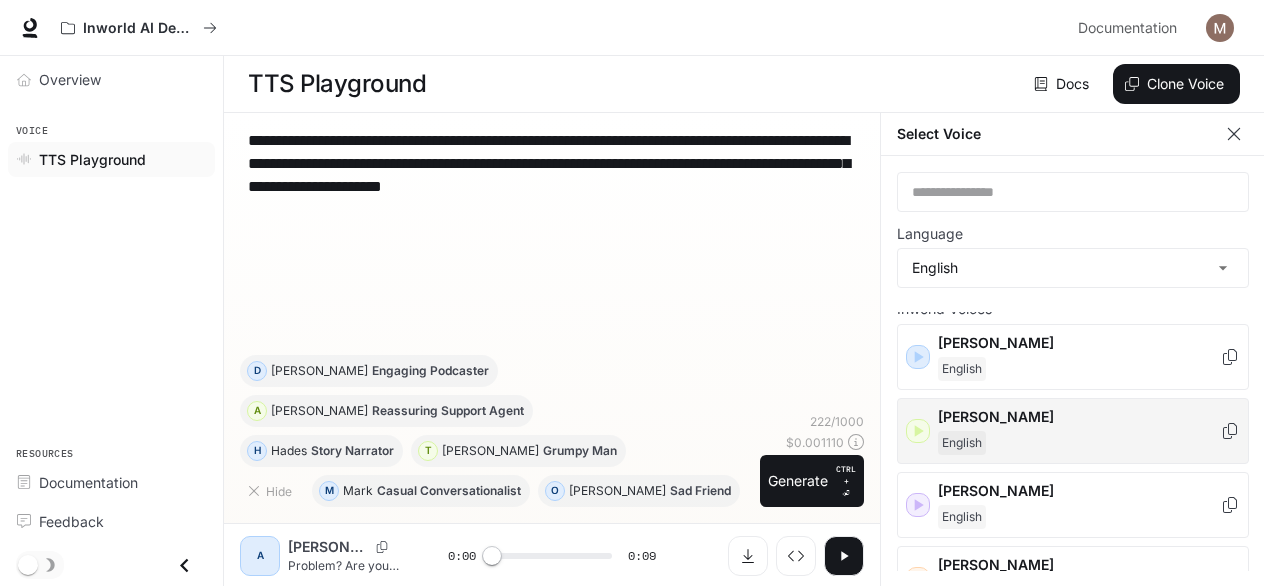 click on "[PERSON_NAME]" at bounding box center [1079, 417] 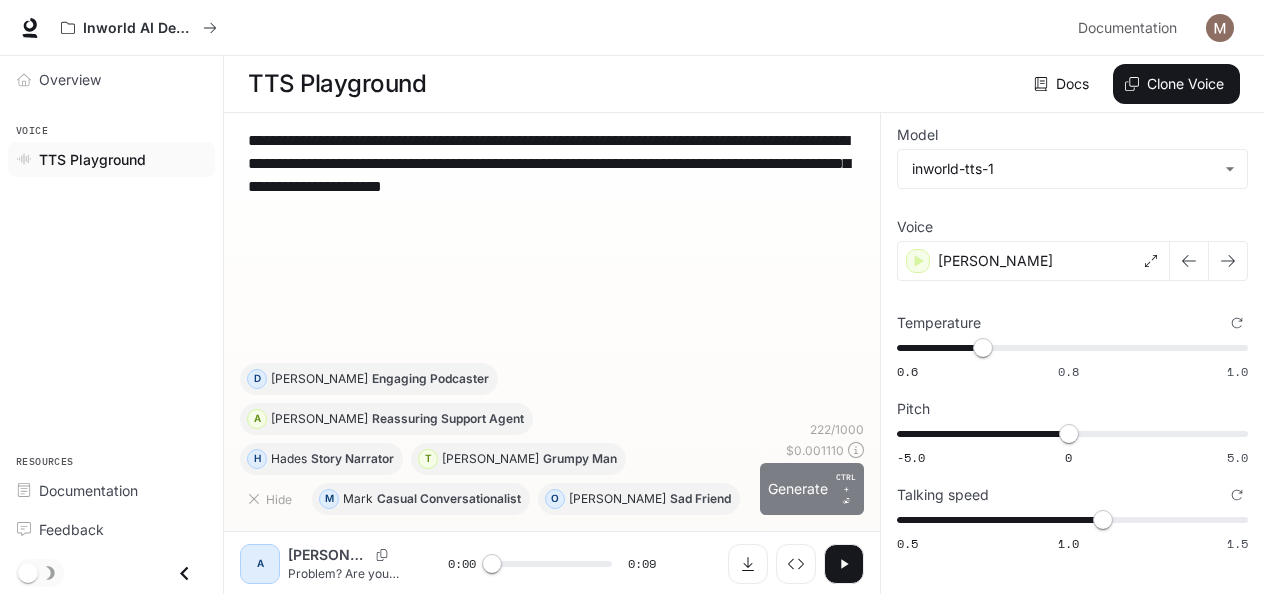 click on "Generate CTRL +  ⏎" at bounding box center (812, 489) 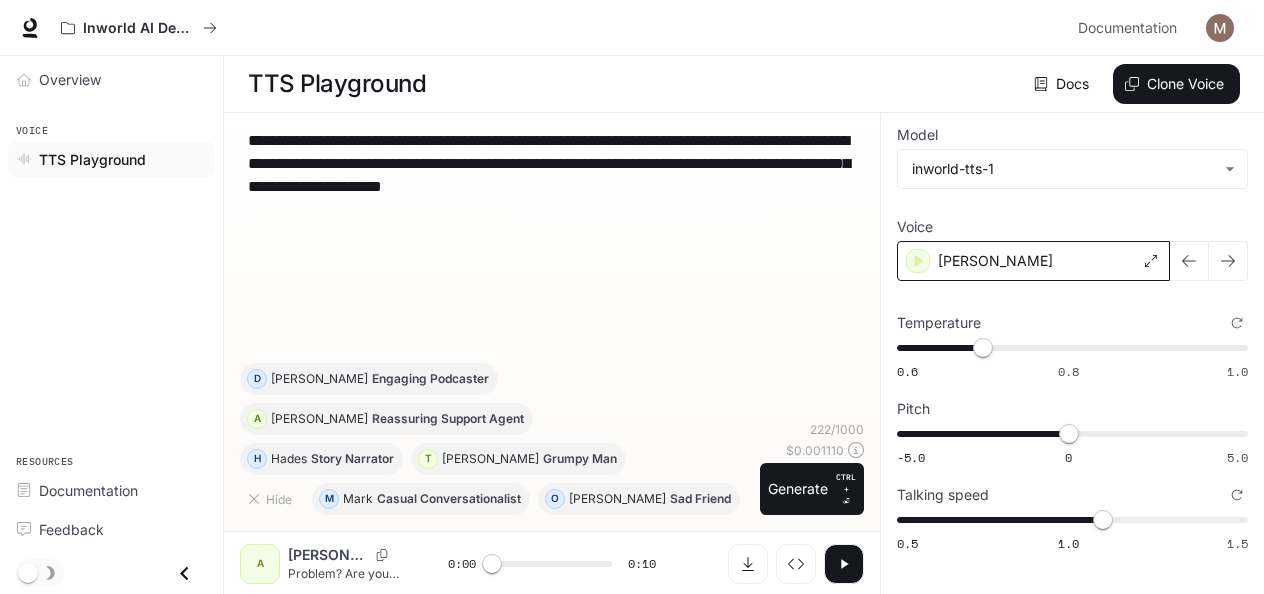 click 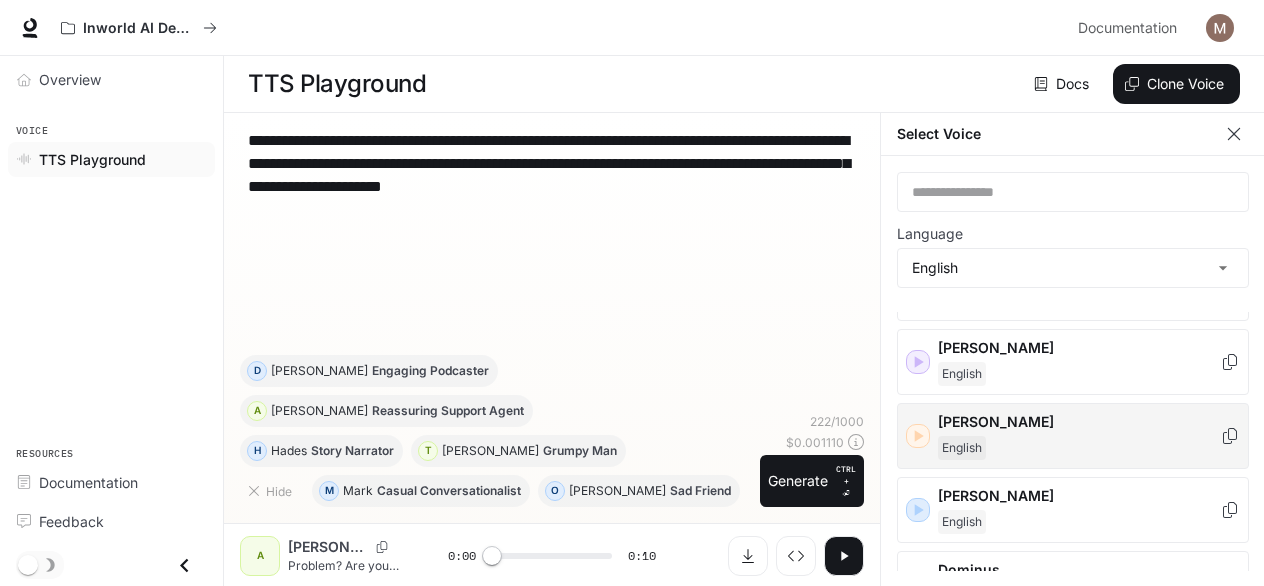 scroll, scrollTop: 256, scrollLeft: 0, axis: vertical 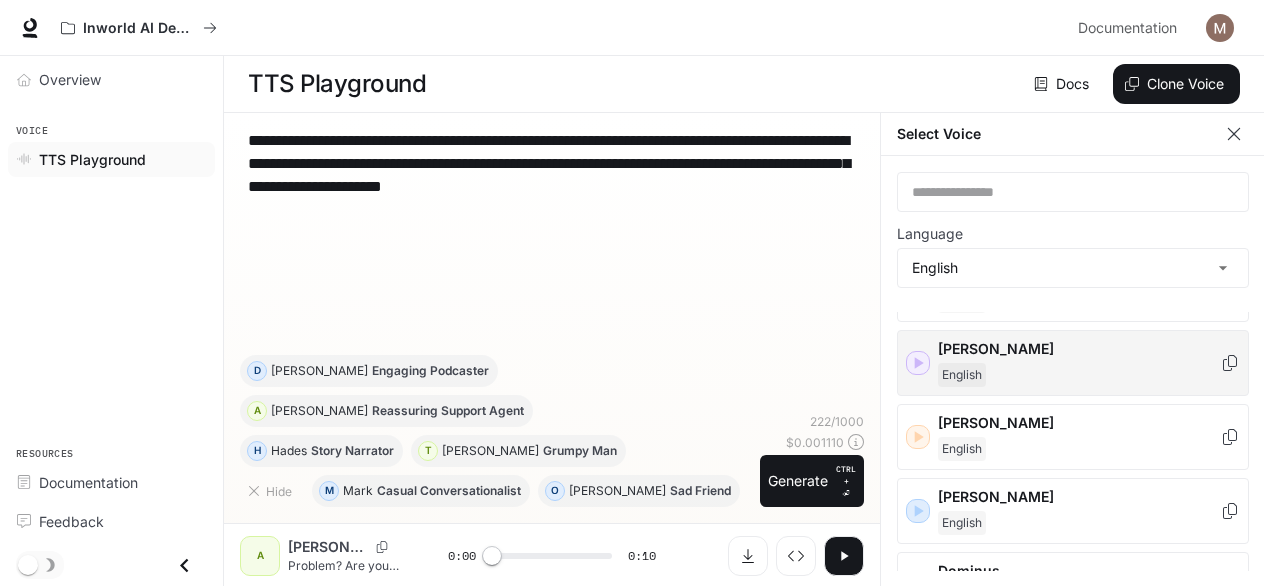 click on "[PERSON_NAME]" at bounding box center (1079, 349) 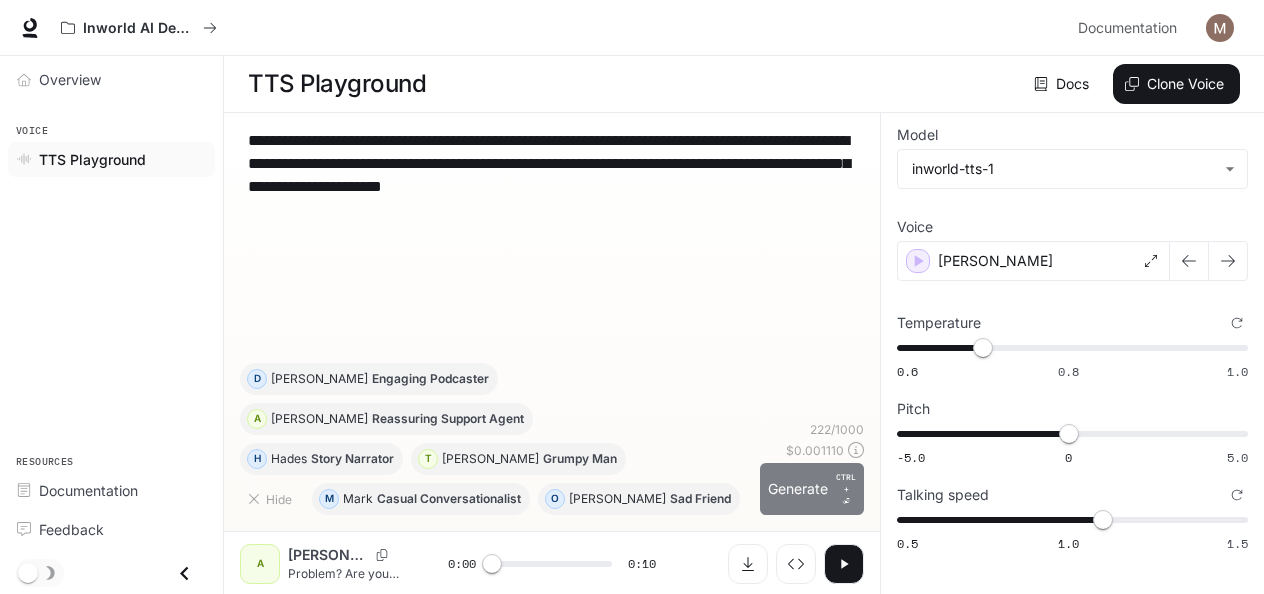 click on "Generate CTRL +  ⏎" at bounding box center [812, 489] 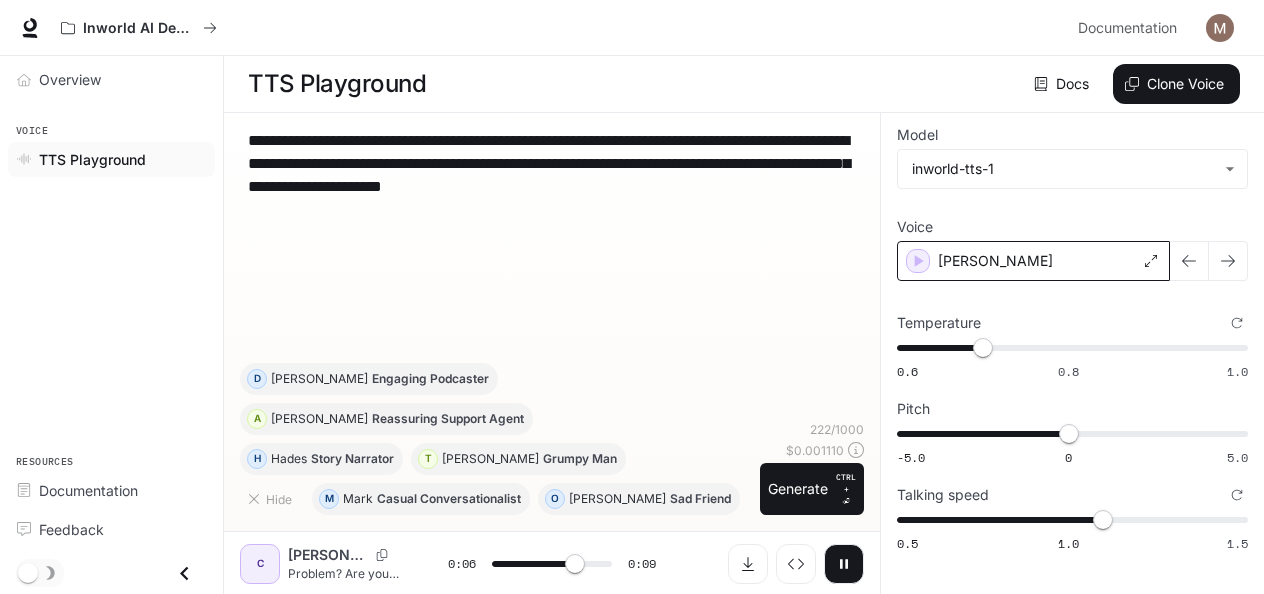 click on "[PERSON_NAME]" at bounding box center [1033, 261] 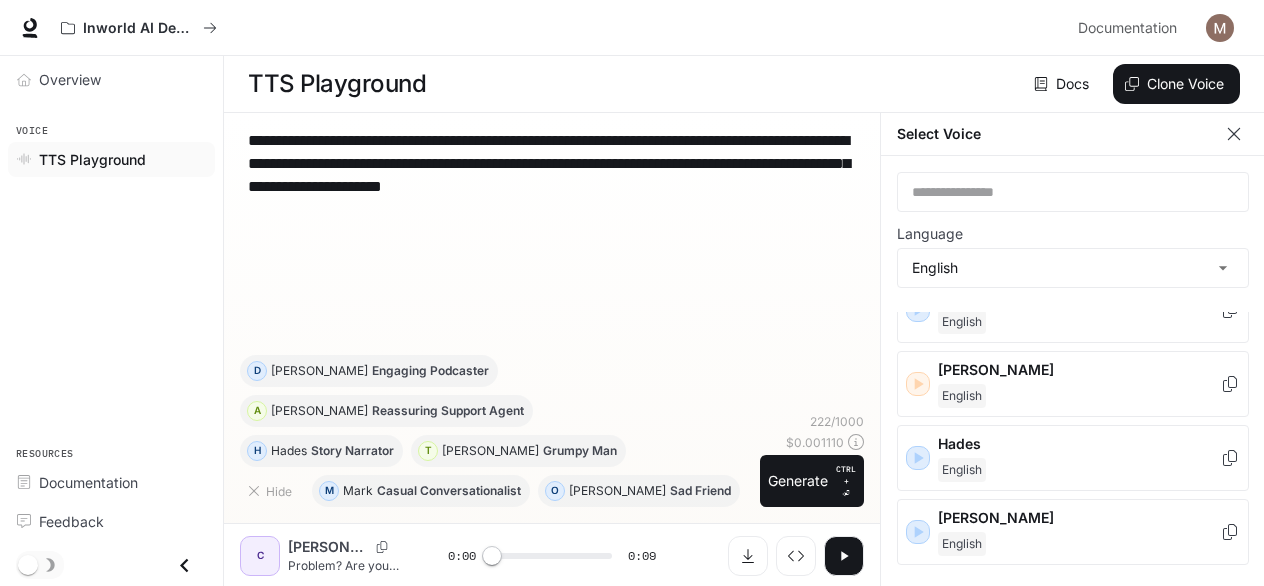 scroll, scrollTop: 606, scrollLeft: 0, axis: vertical 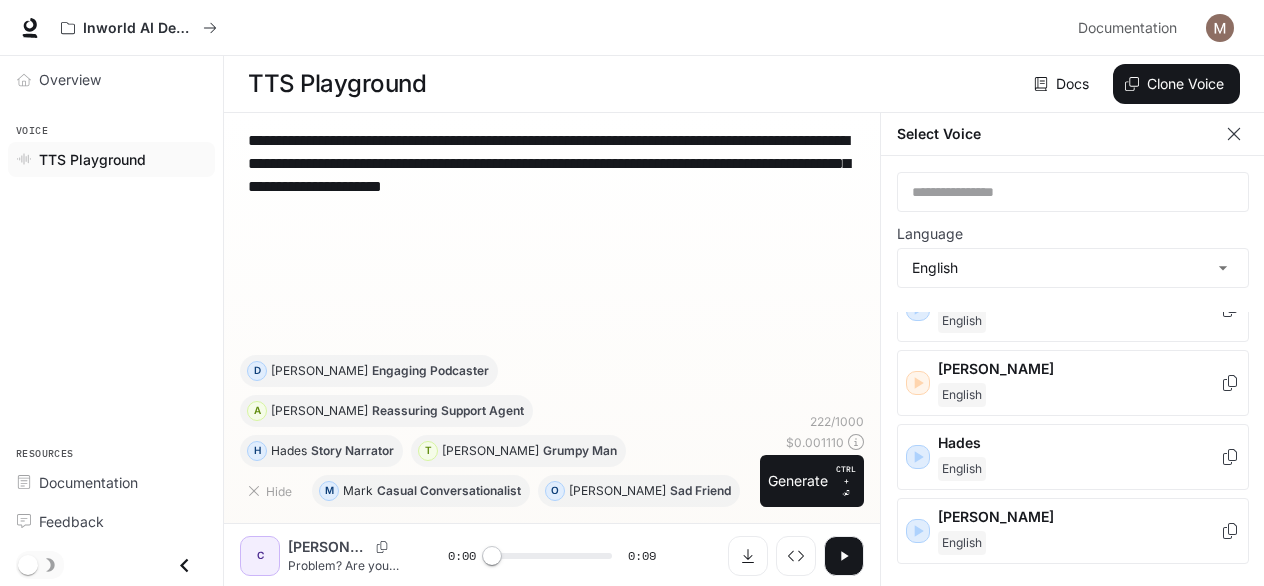 click on "English" at bounding box center (1079, 469) 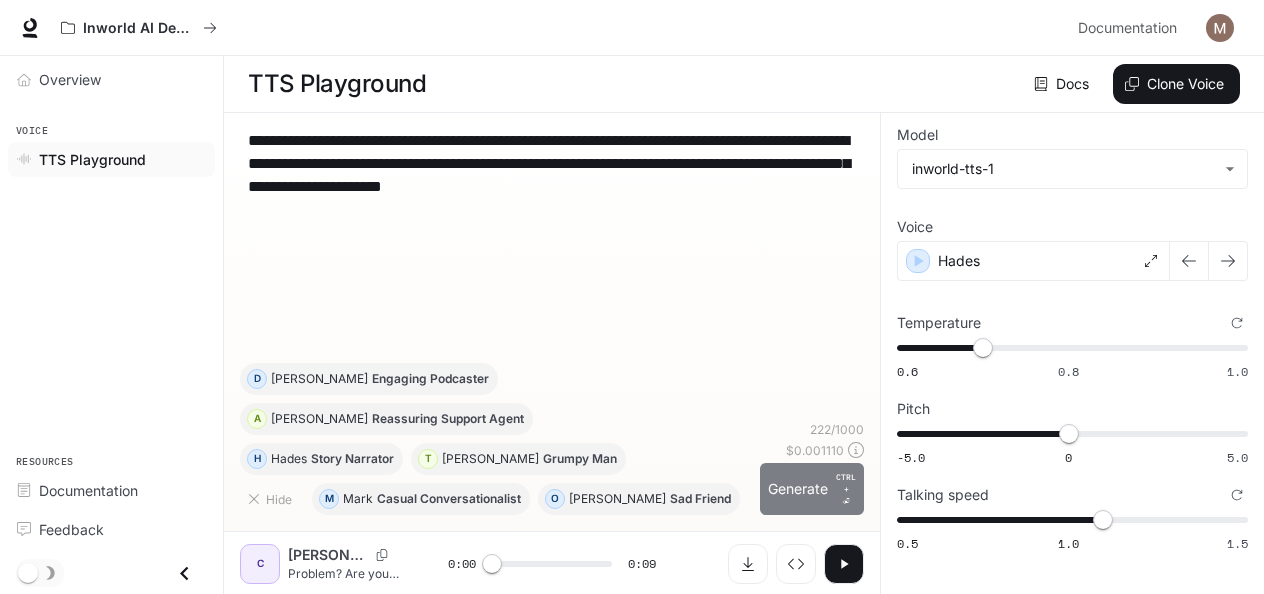 click on "Generate CTRL +  ⏎" at bounding box center [812, 489] 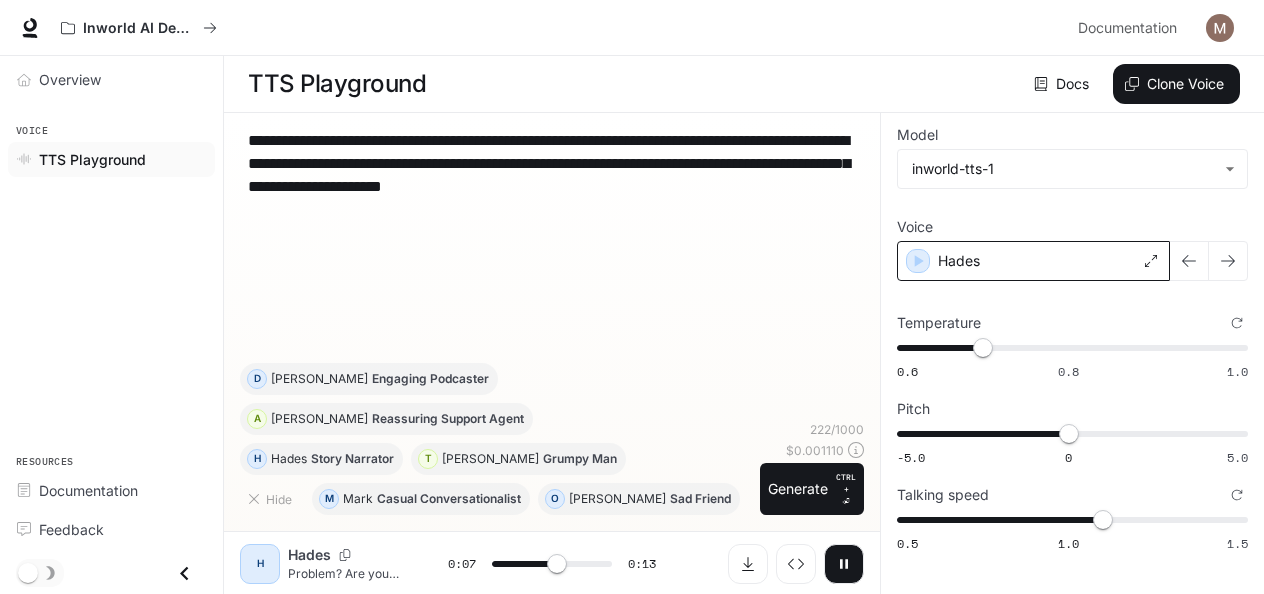 click on "Hades" at bounding box center [1033, 261] 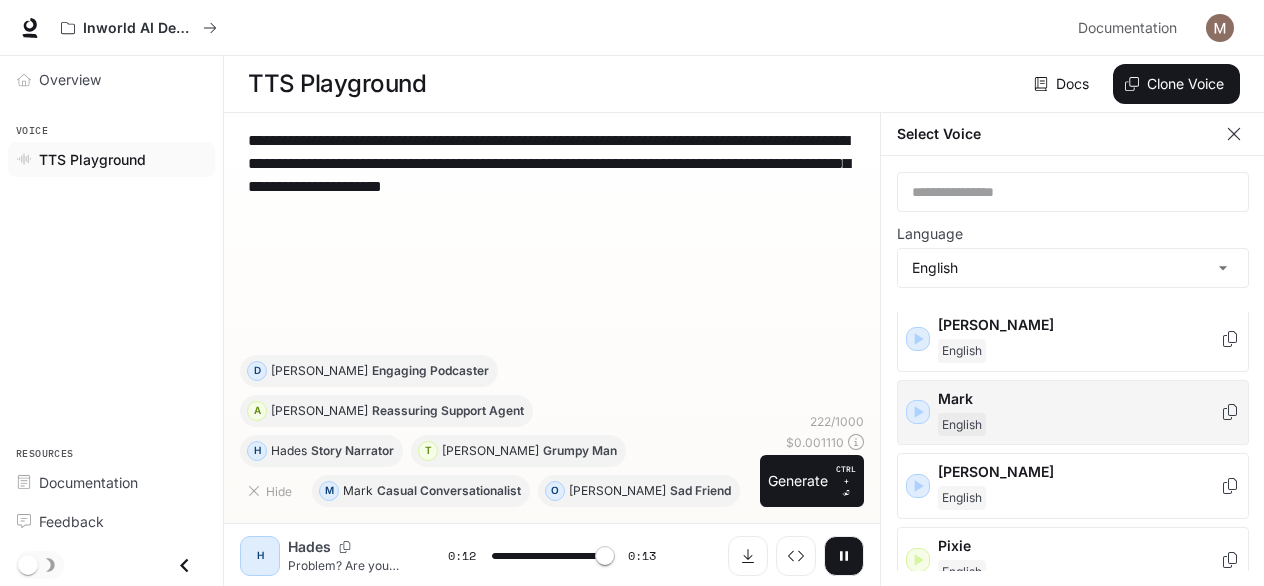 scroll, scrollTop: 799, scrollLeft: 0, axis: vertical 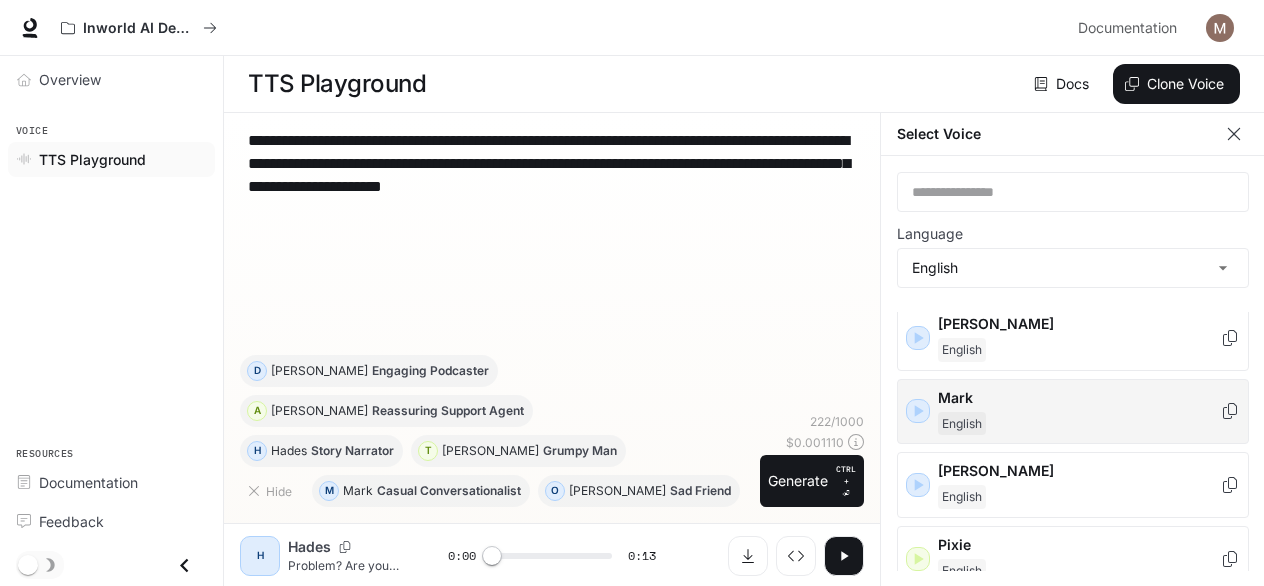 click on "English" at bounding box center [1079, 424] 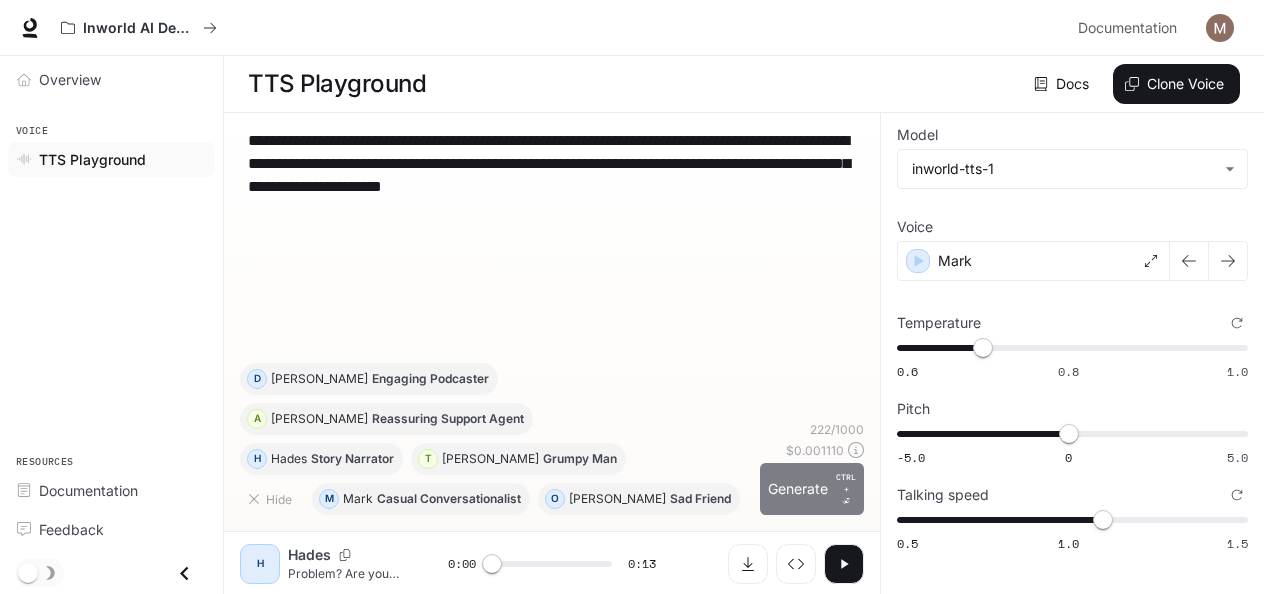 click on "Generate CTRL +  ⏎" at bounding box center (812, 489) 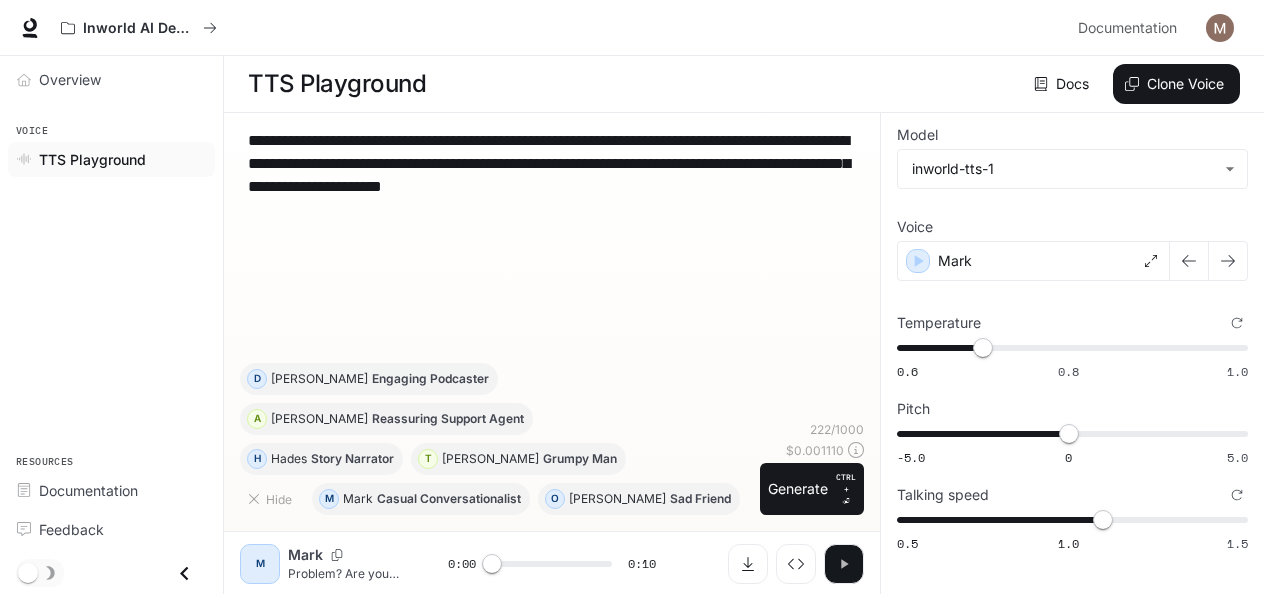 click 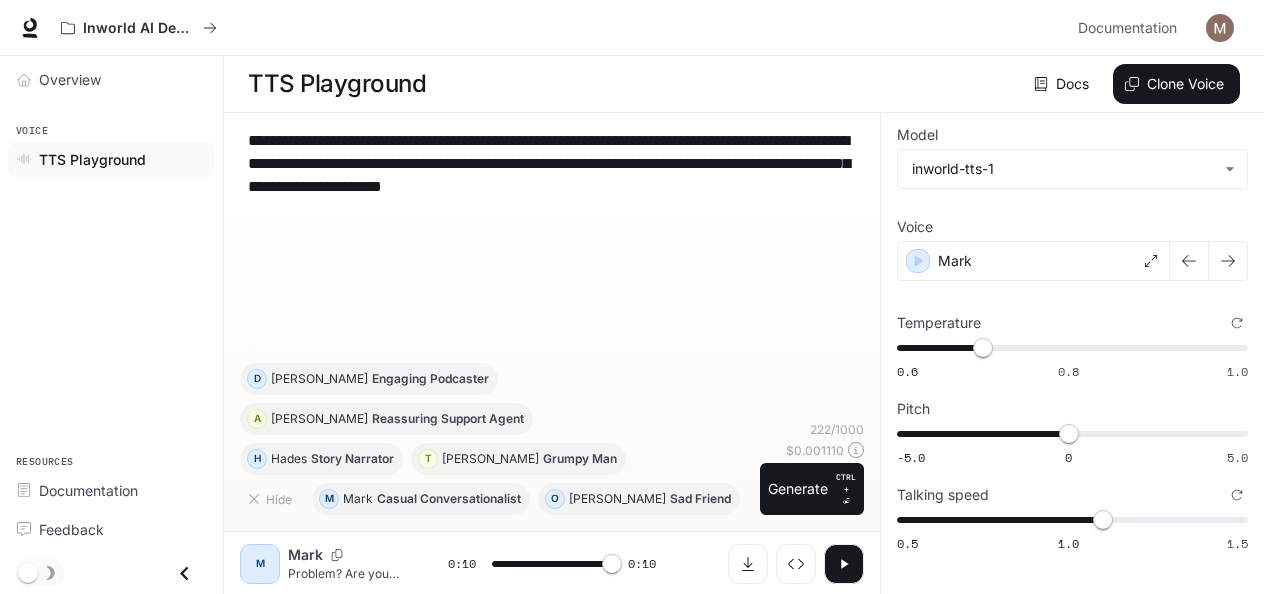 type on "*" 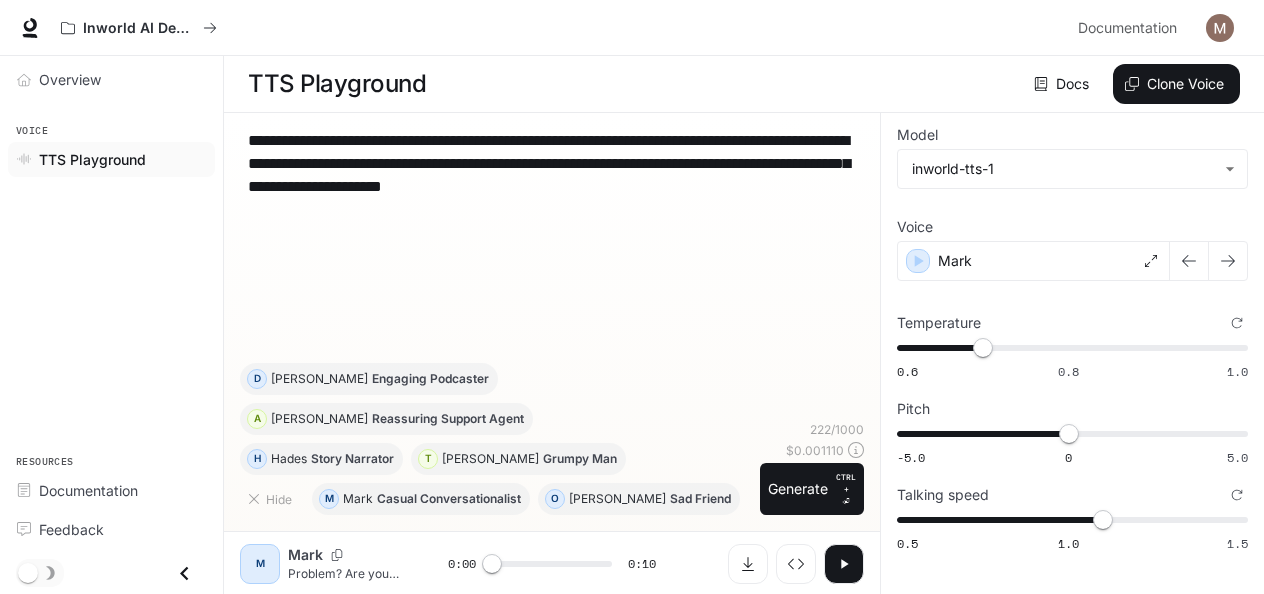 type 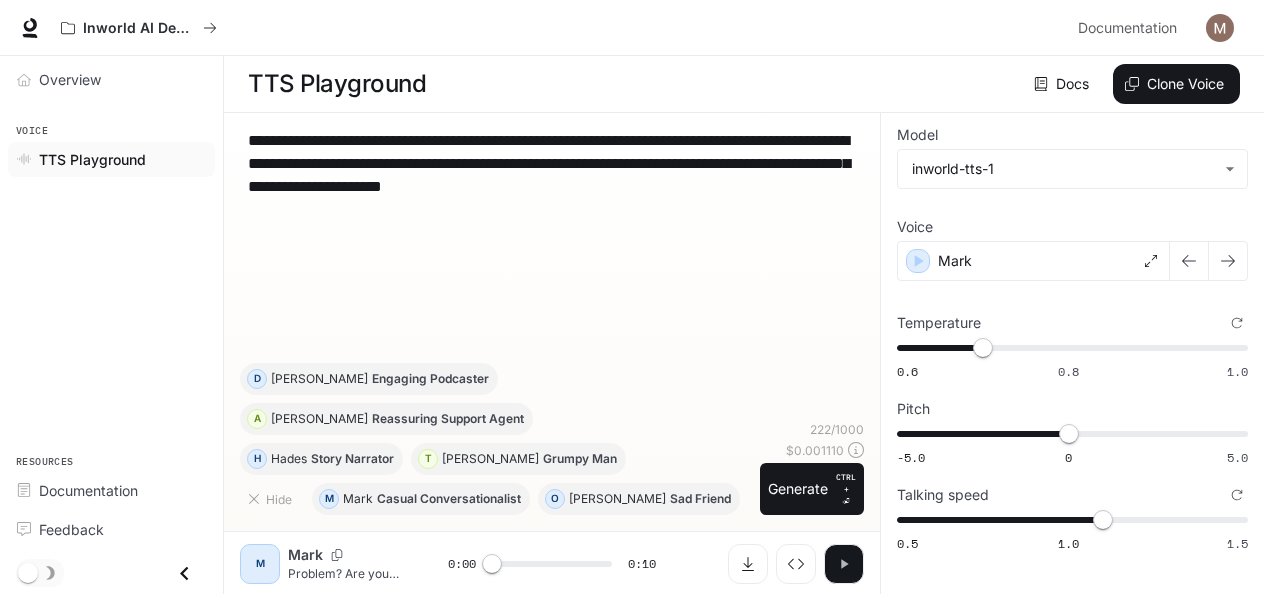 click 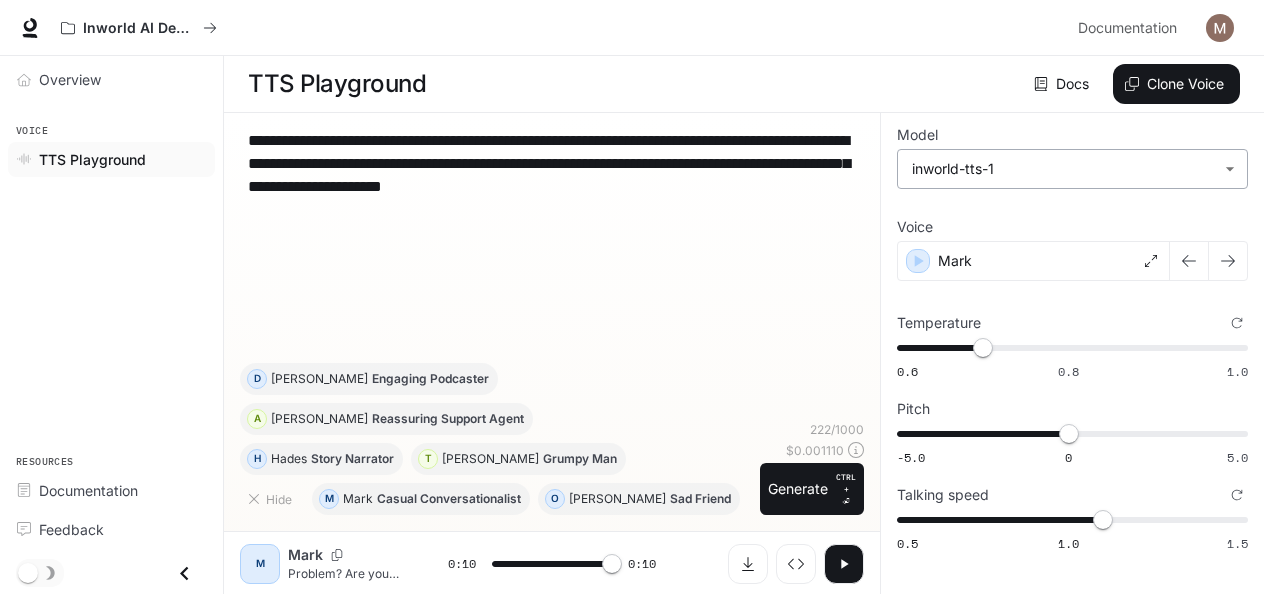 type on "*" 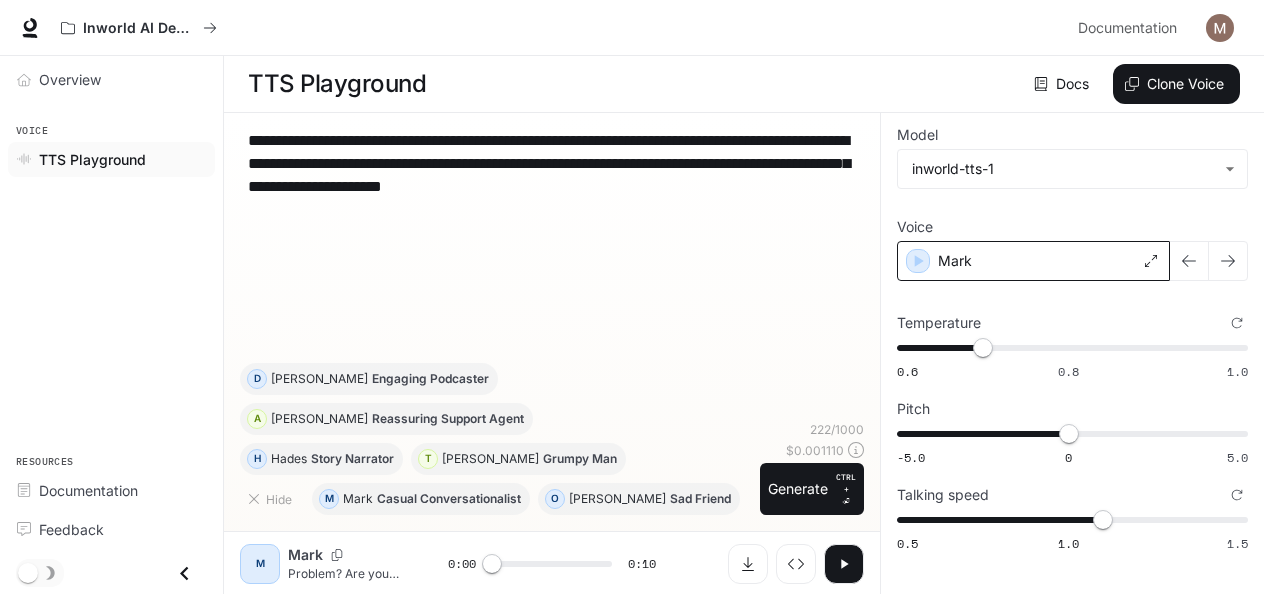 click on "Mark" at bounding box center (1033, 261) 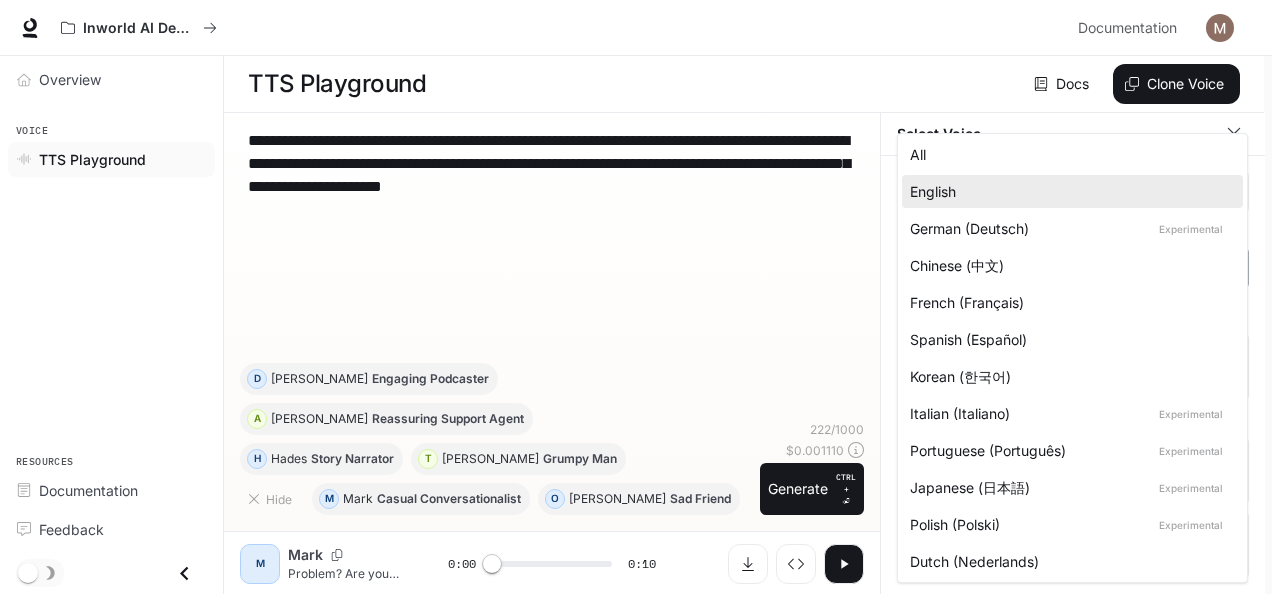 click on "**********" at bounding box center (636, 297) 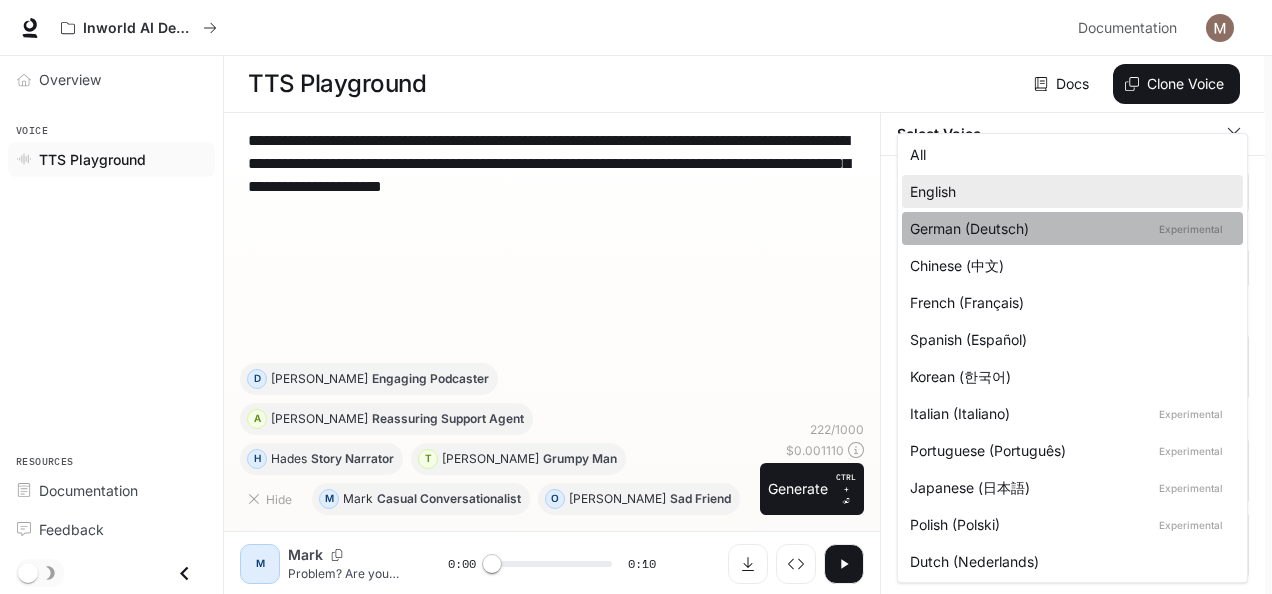 click on "German (Deutsch) Experimental" at bounding box center [1068, 228] 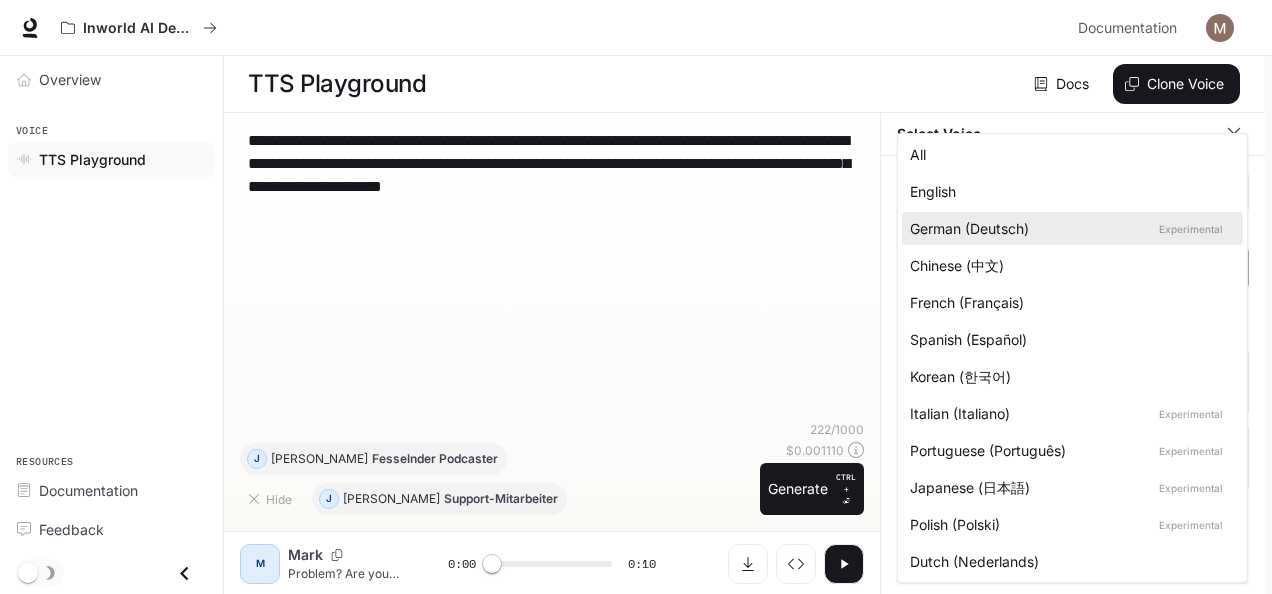 click on "**********" at bounding box center (636, 297) 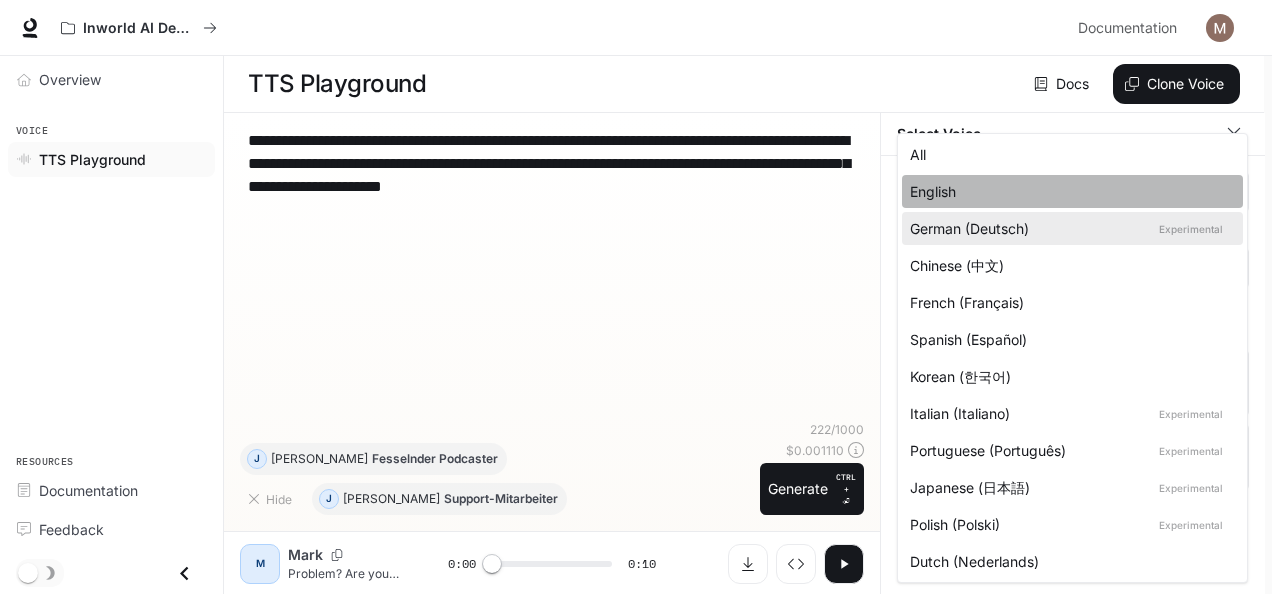click on "English" at bounding box center [1068, 191] 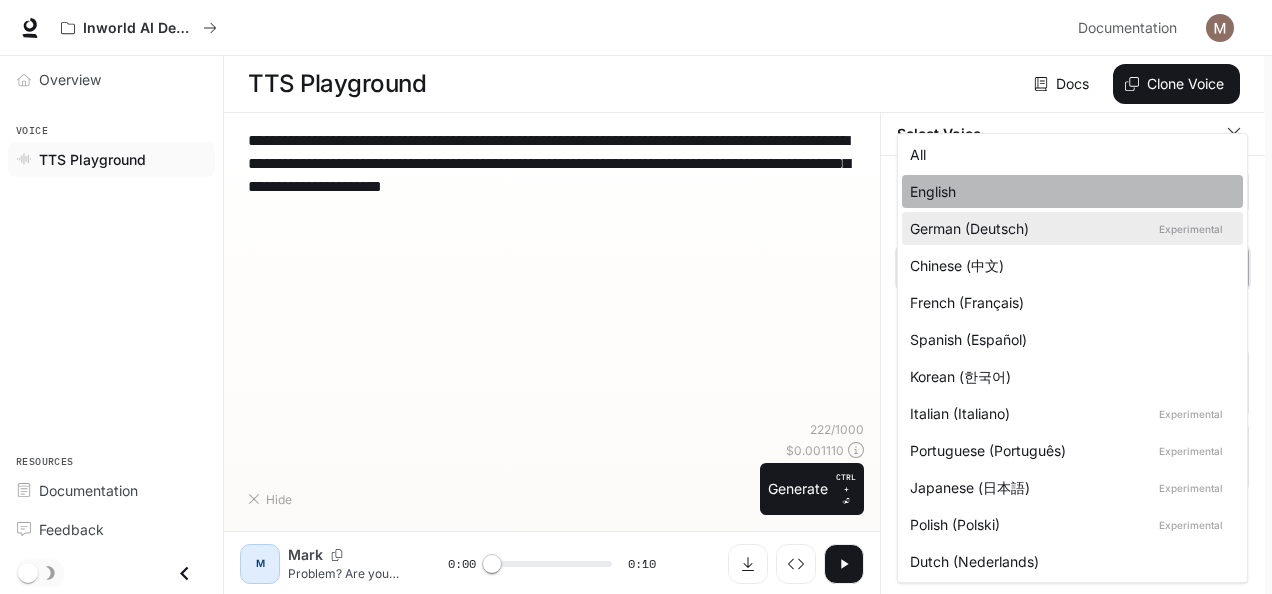 type on "*****" 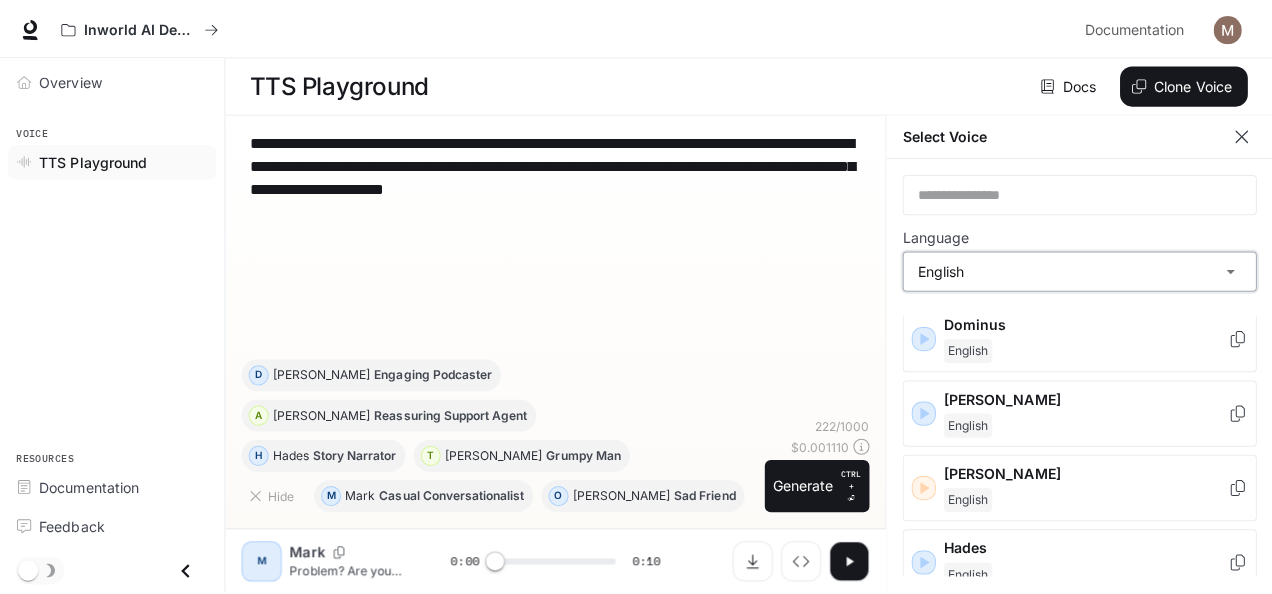 scroll, scrollTop: 512, scrollLeft: 0, axis: vertical 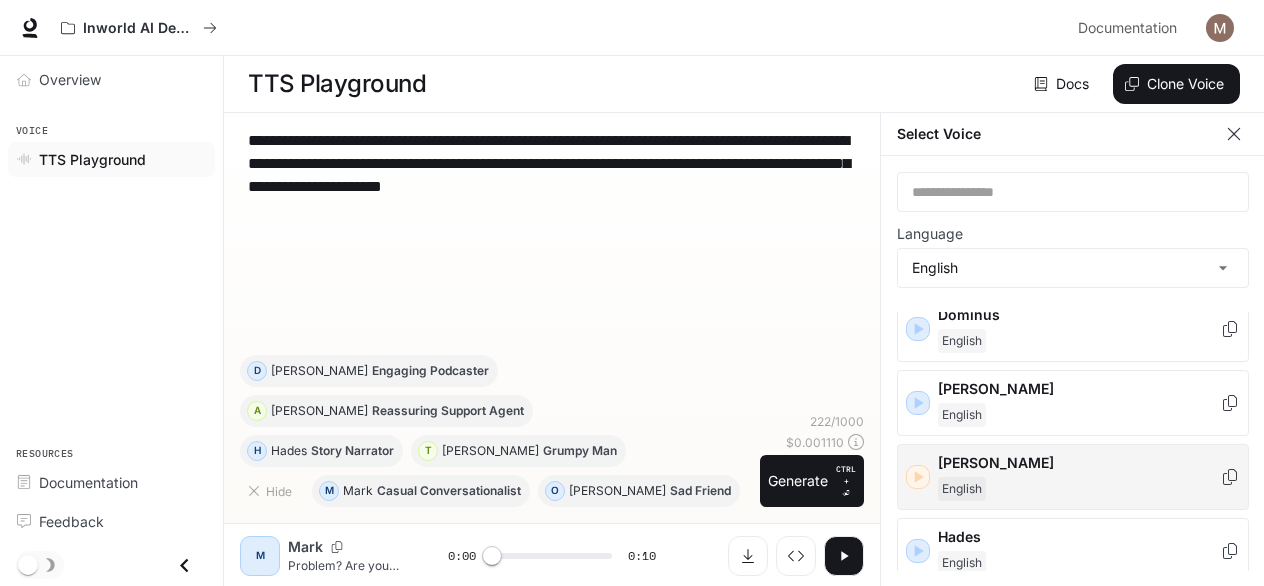 click on "[PERSON_NAME]" at bounding box center (1079, 463) 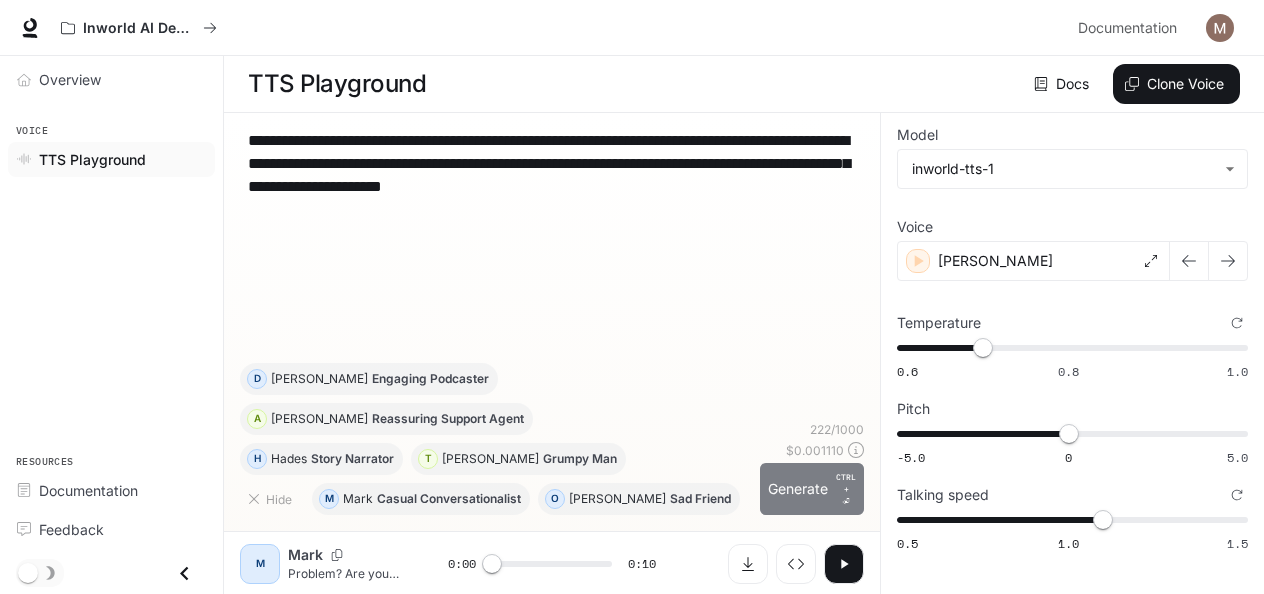 click on "Generate CTRL +  ⏎" at bounding box center (812, 489) 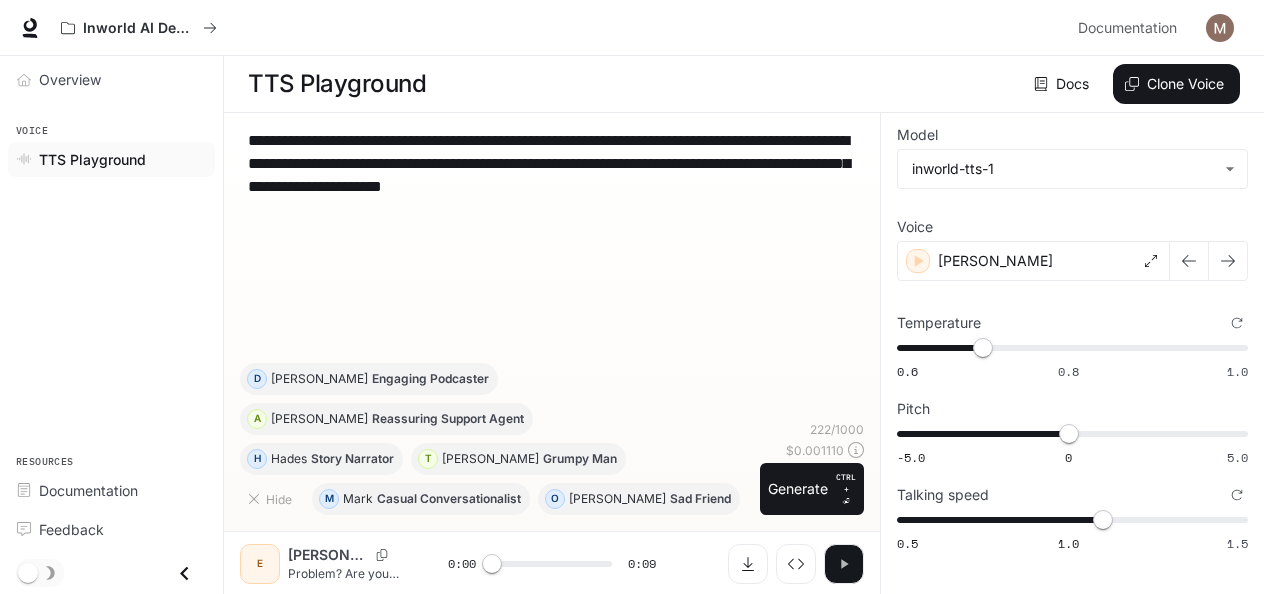 click 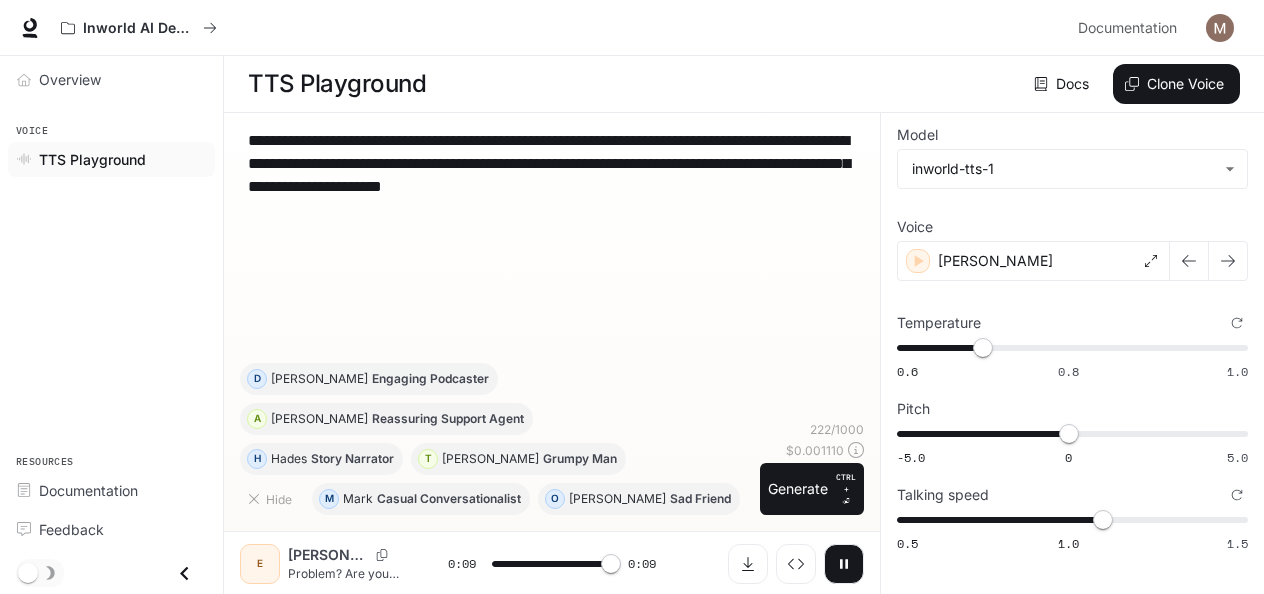 type on "*" 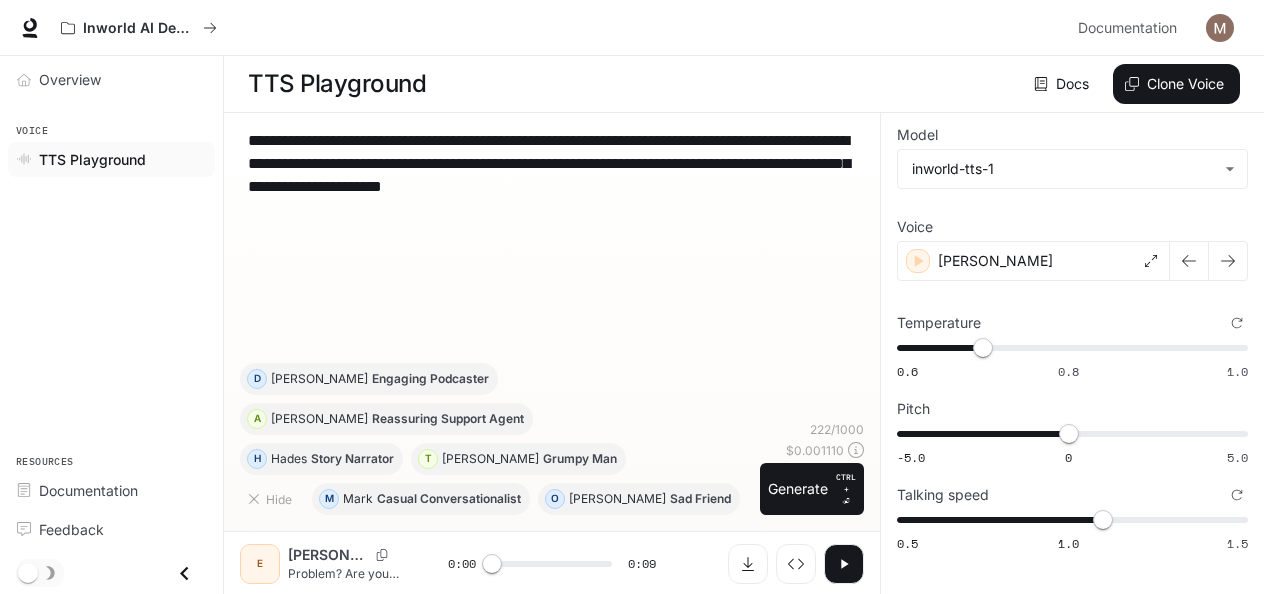 click at bounding box center (1220, 28) 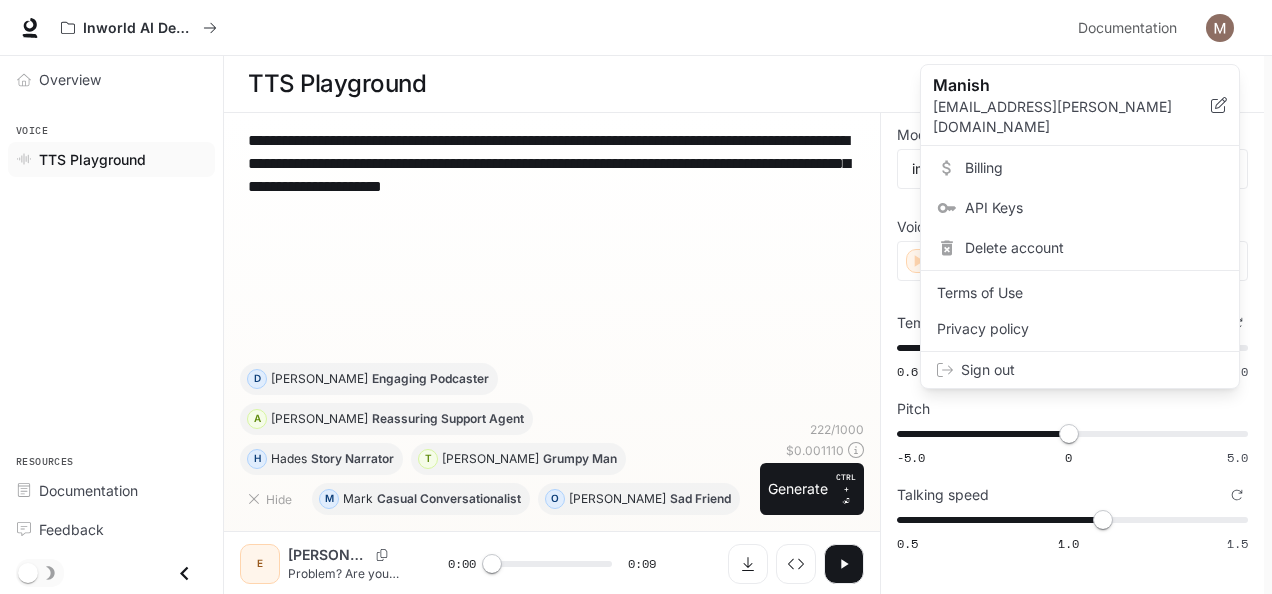 click on "Billing" at bounding box center (1094, 168) 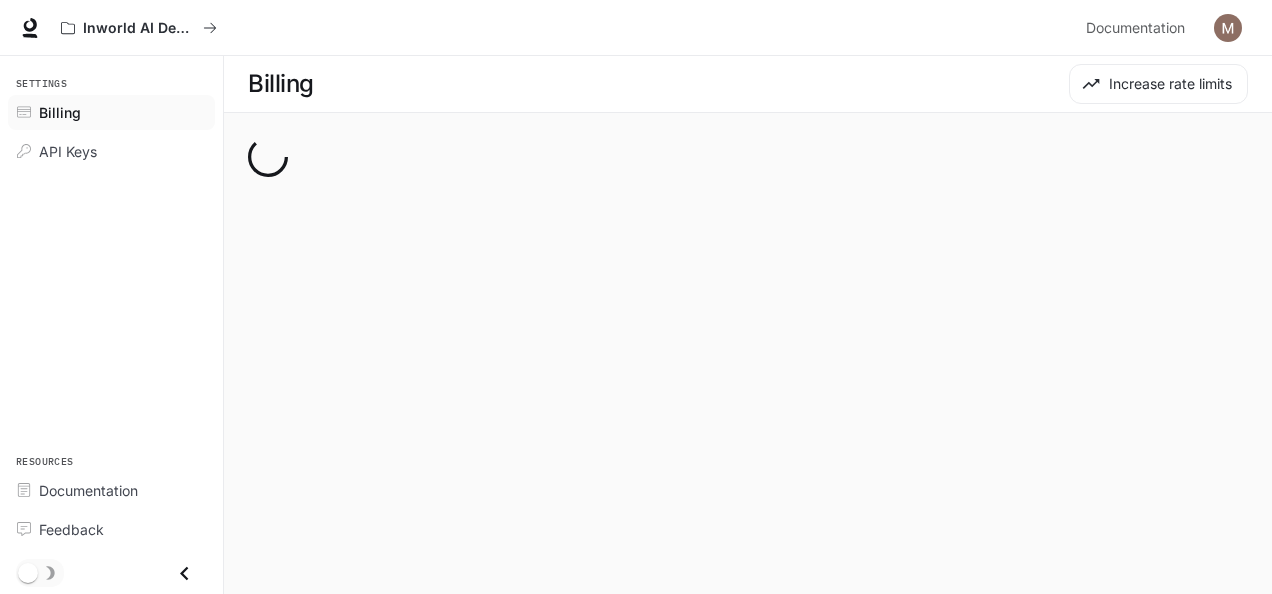 scroll, scrollTop: 0, scrollLeft: 0, axis: both 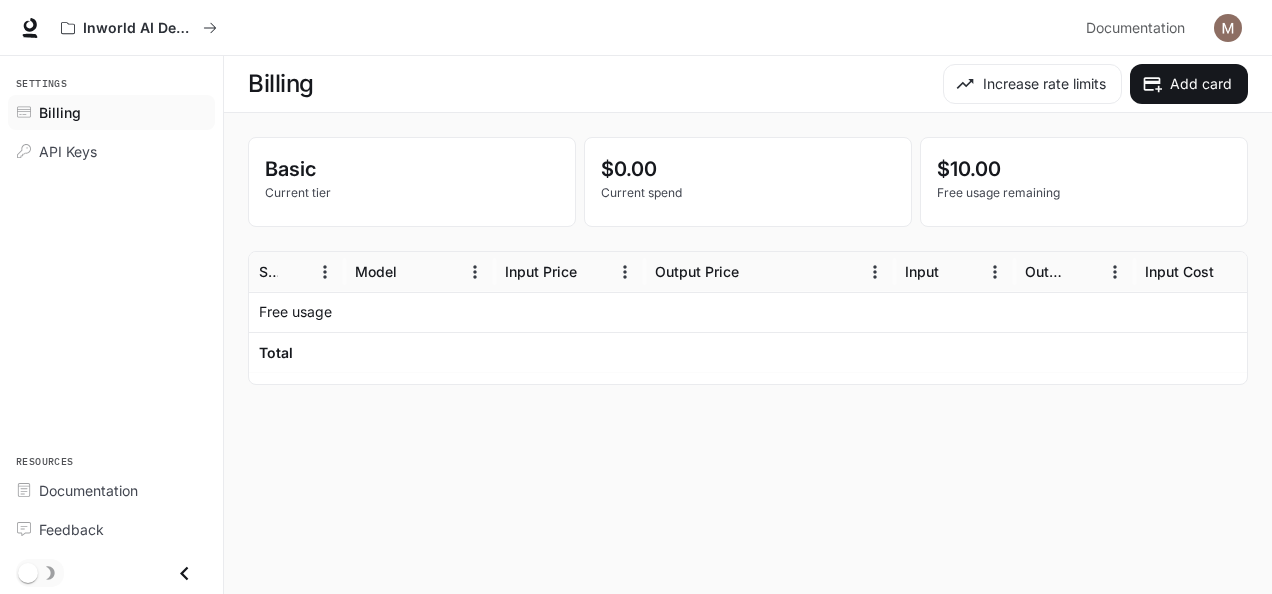 click at bounding box center [420, 312] 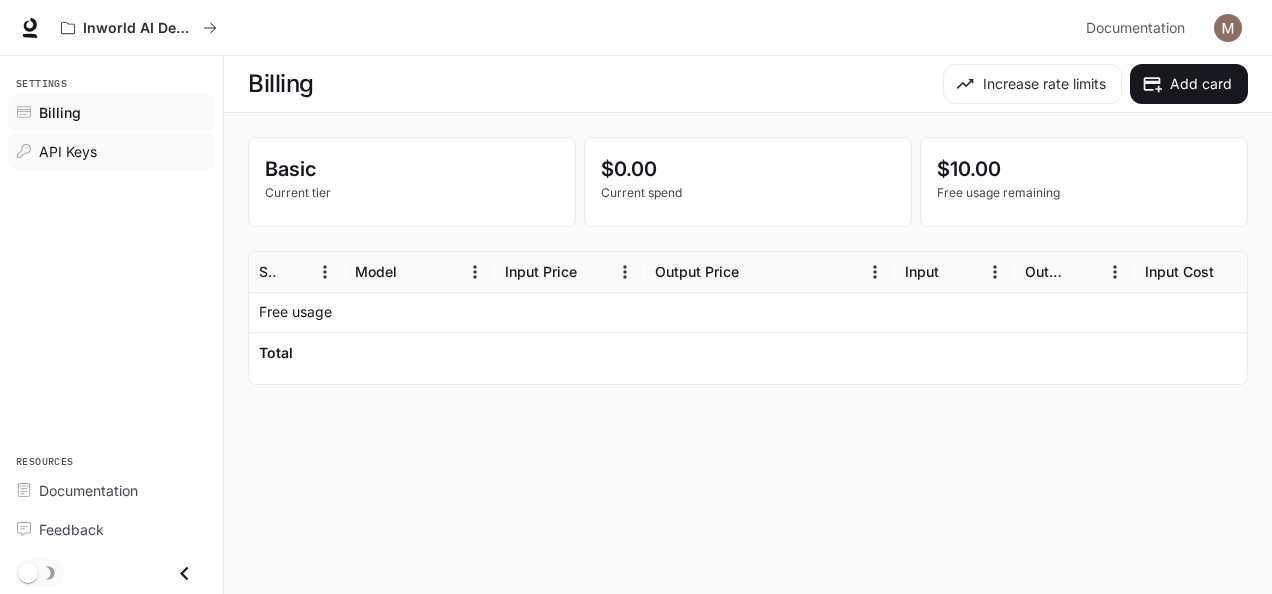 click on "API Keys" at bounding box center [68, 151] 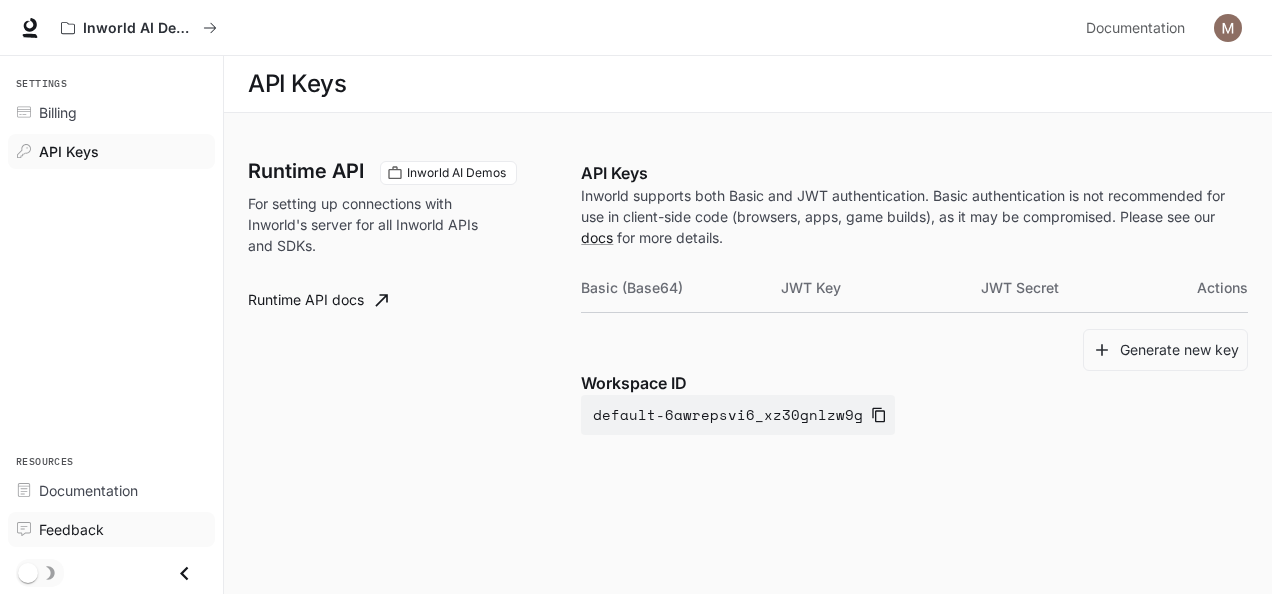 click on "Feedback" at bounding box center (71, 529) 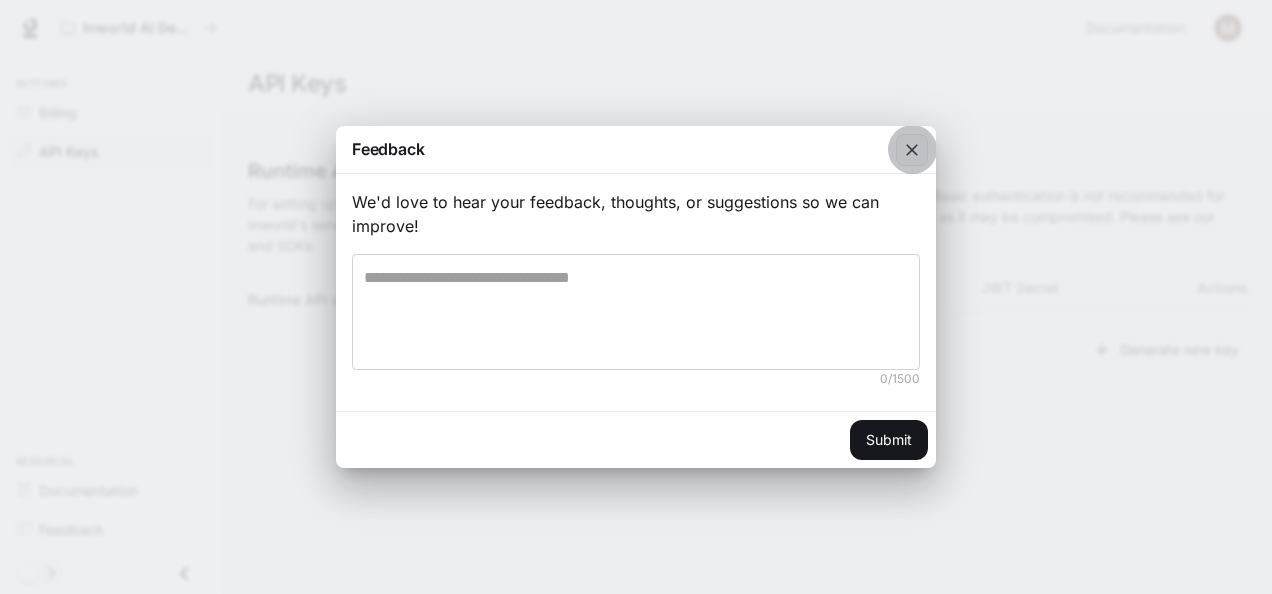 click 